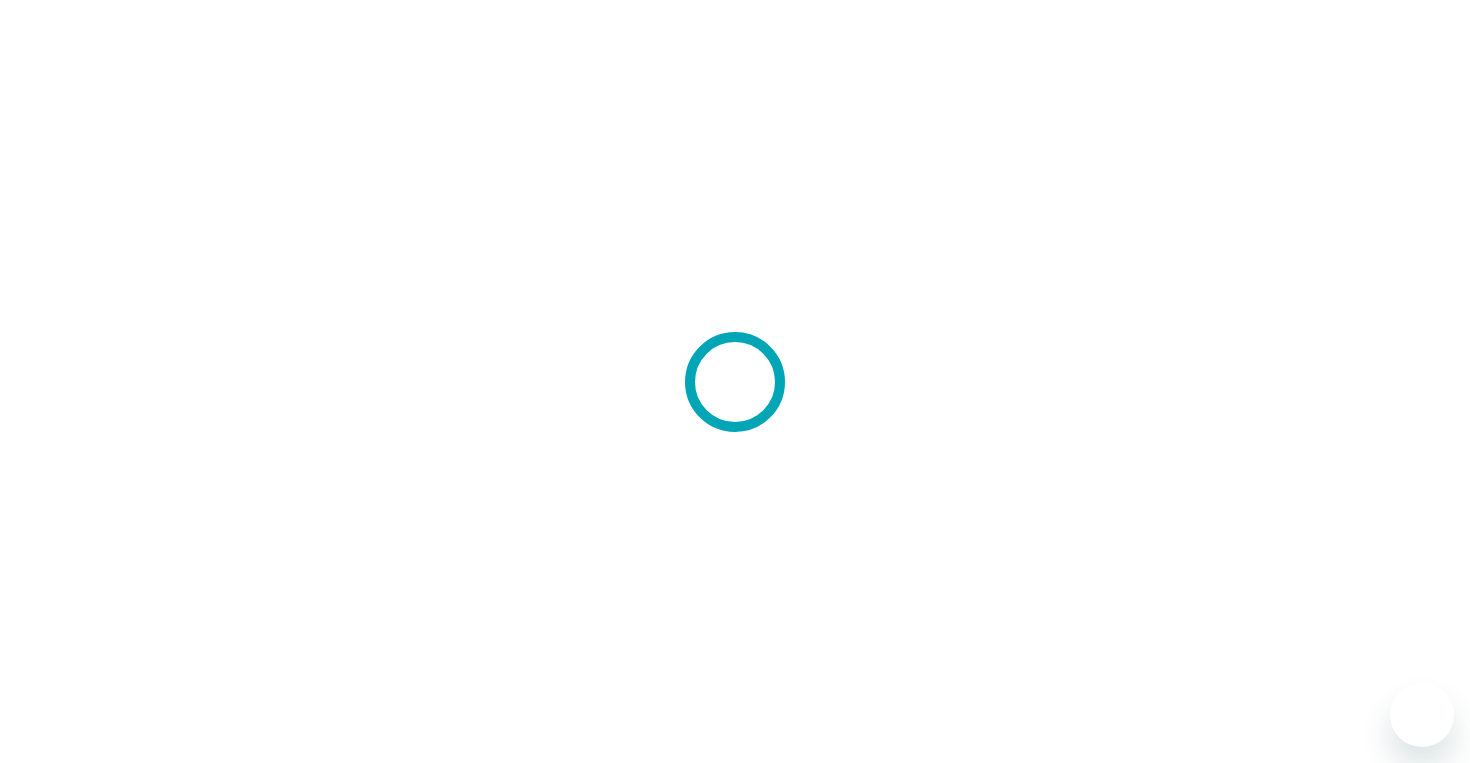 scroll, scrollTop: 0, scrollLeft: 0, axis: both 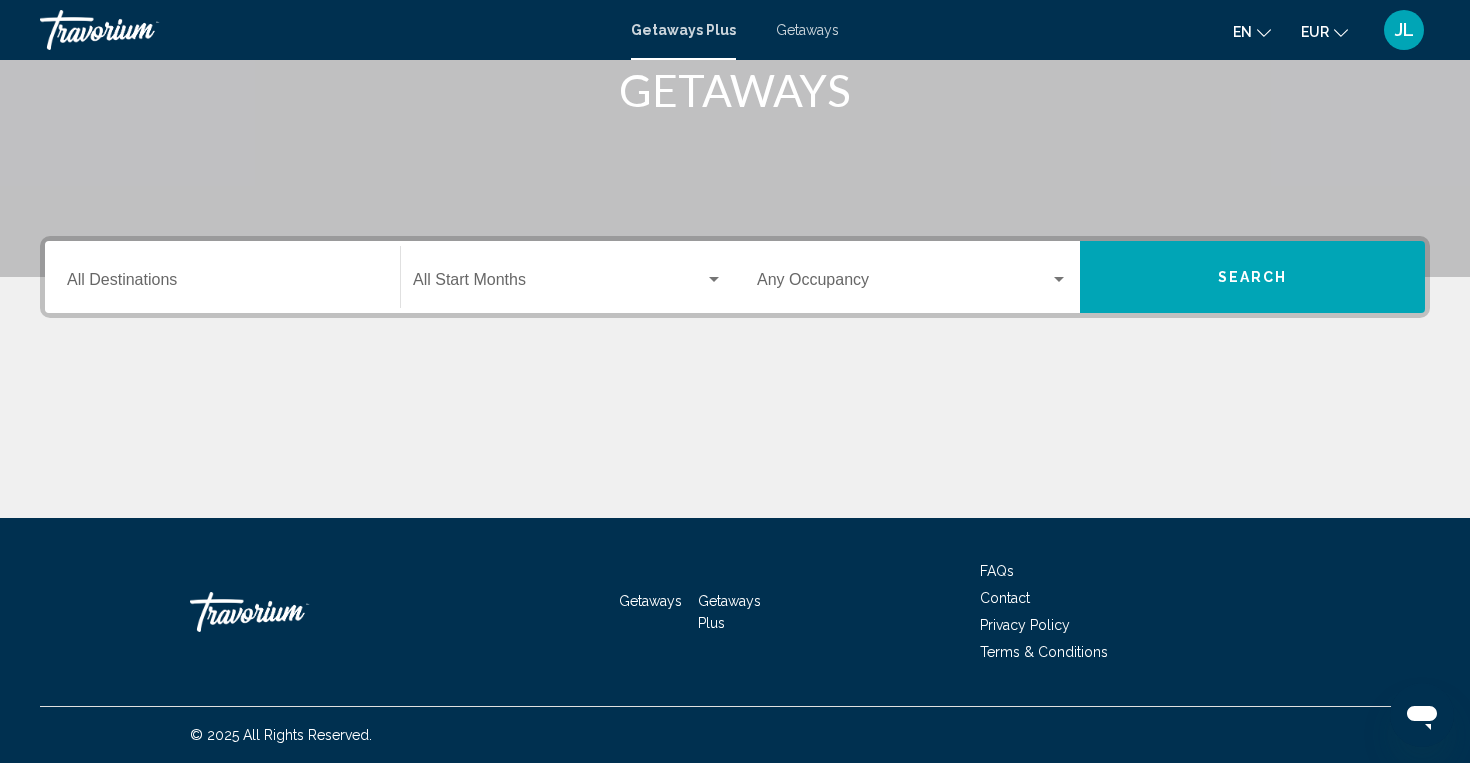 click on "Destination All Destinations" at bounding box center (222, 277) 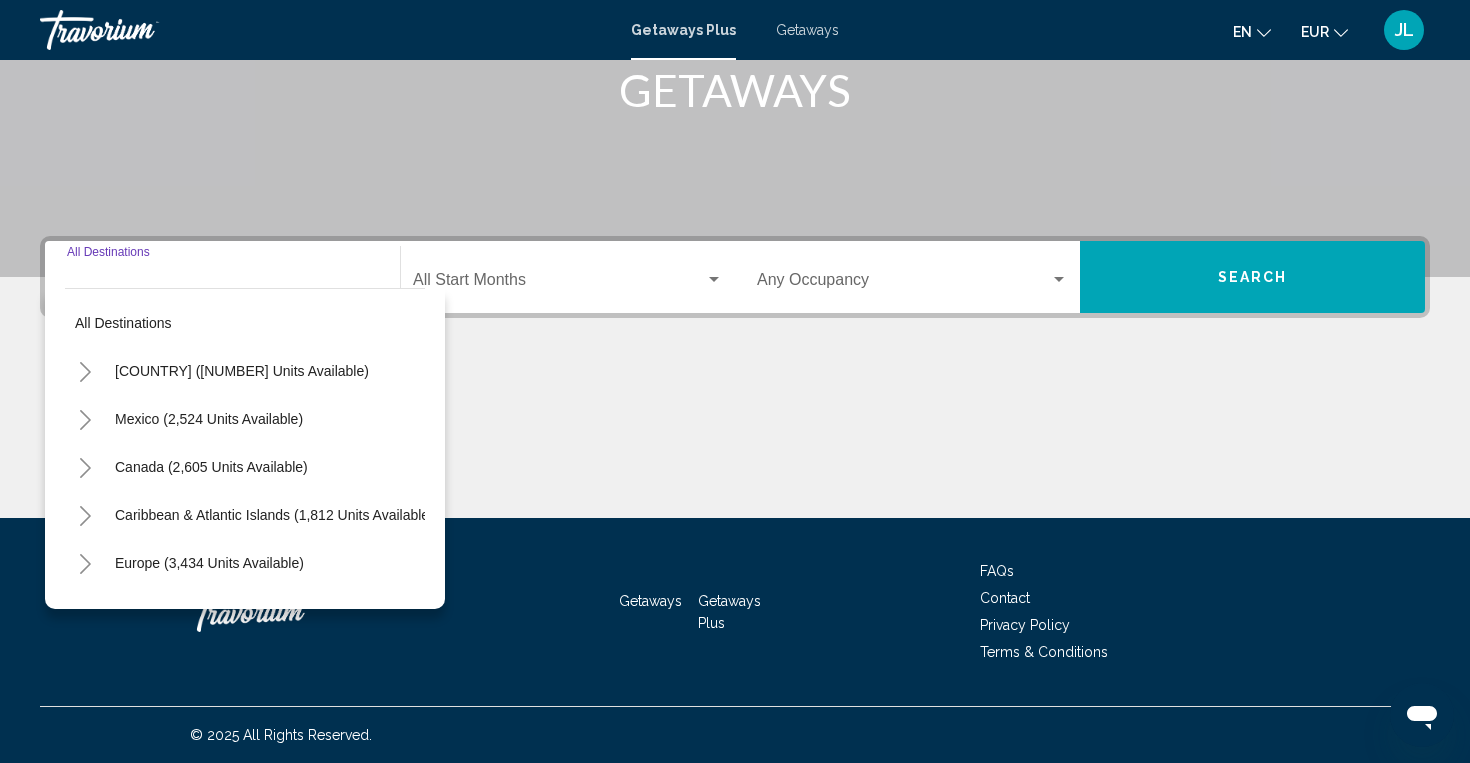 click 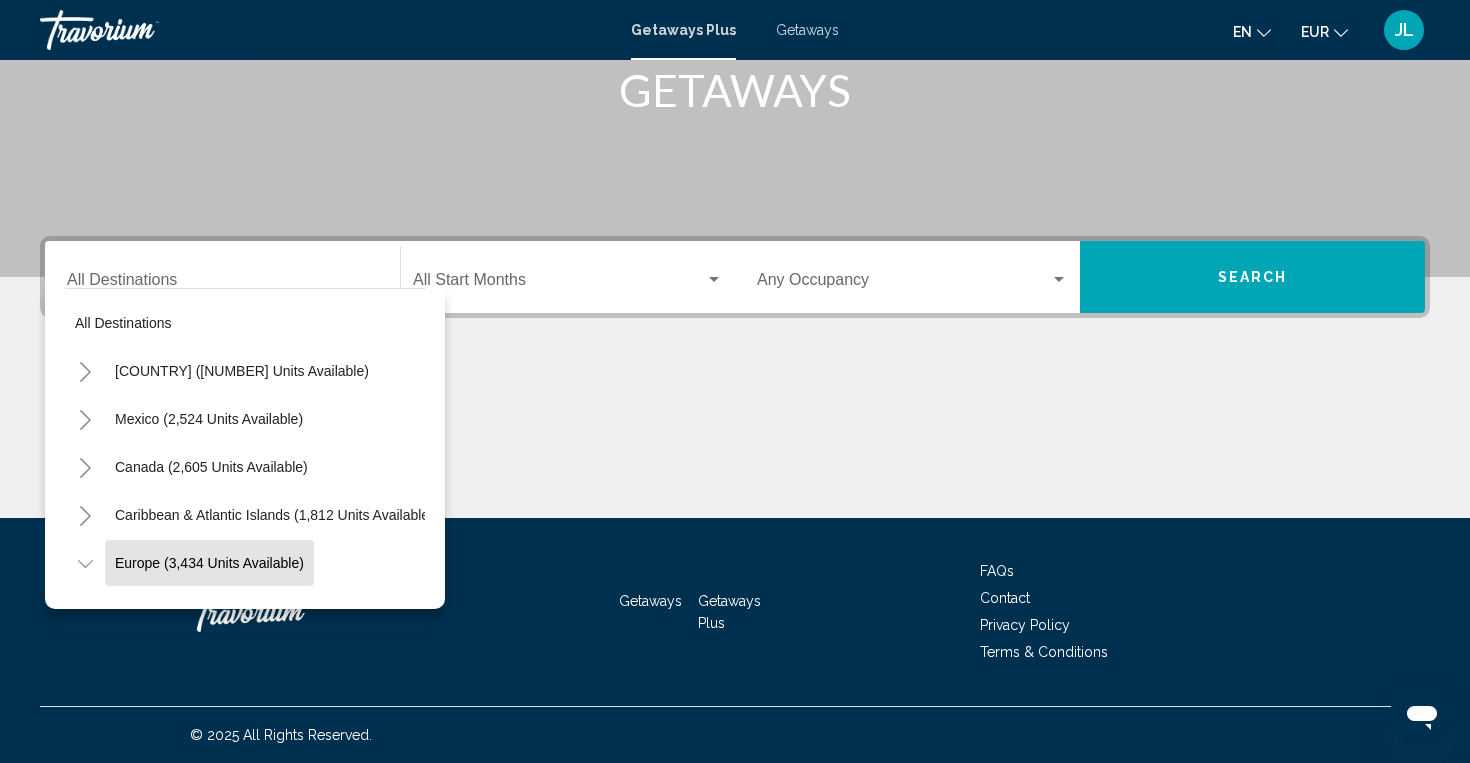 click on "Europe (3,434 units available)" at bounding box center (208, 1427) 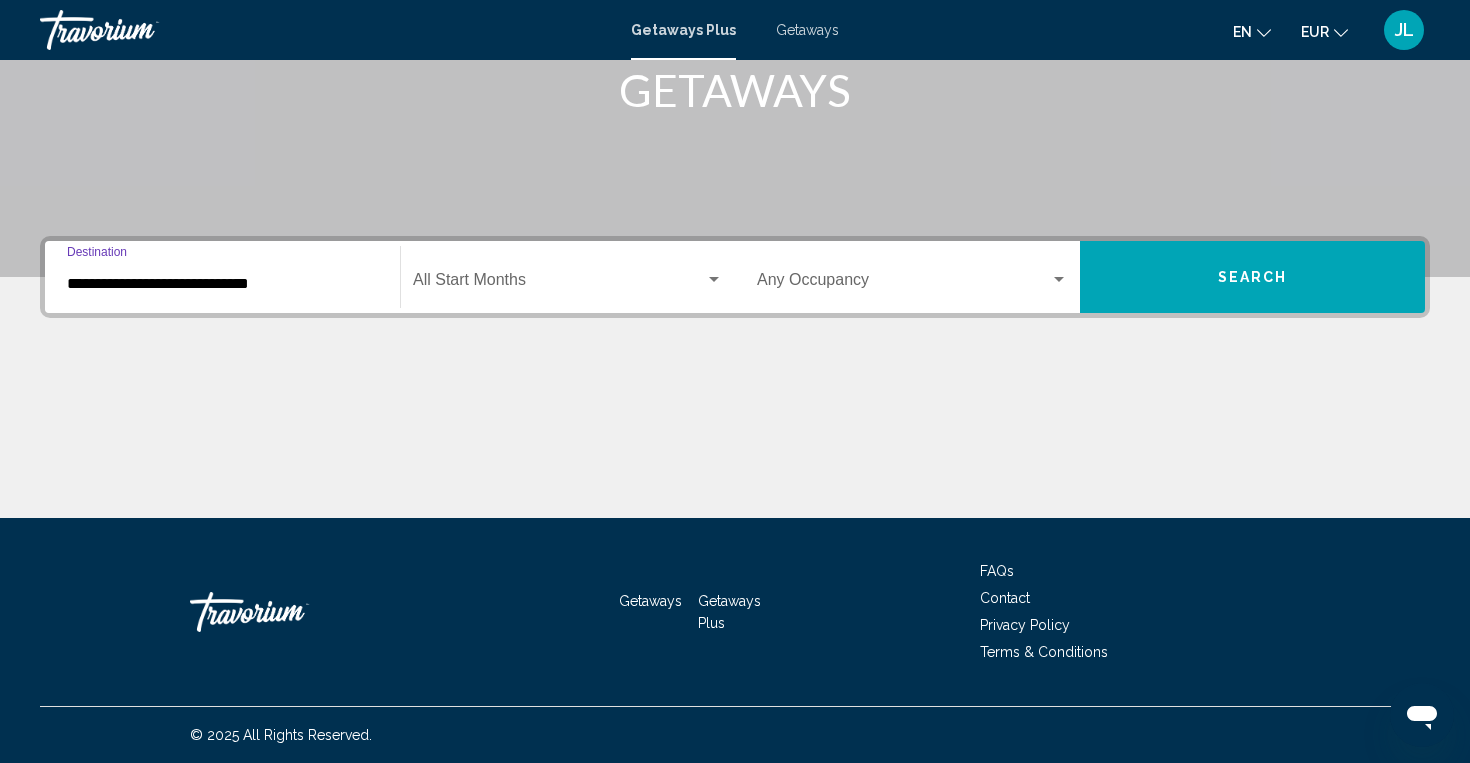 click on "Start Month All Start Months" 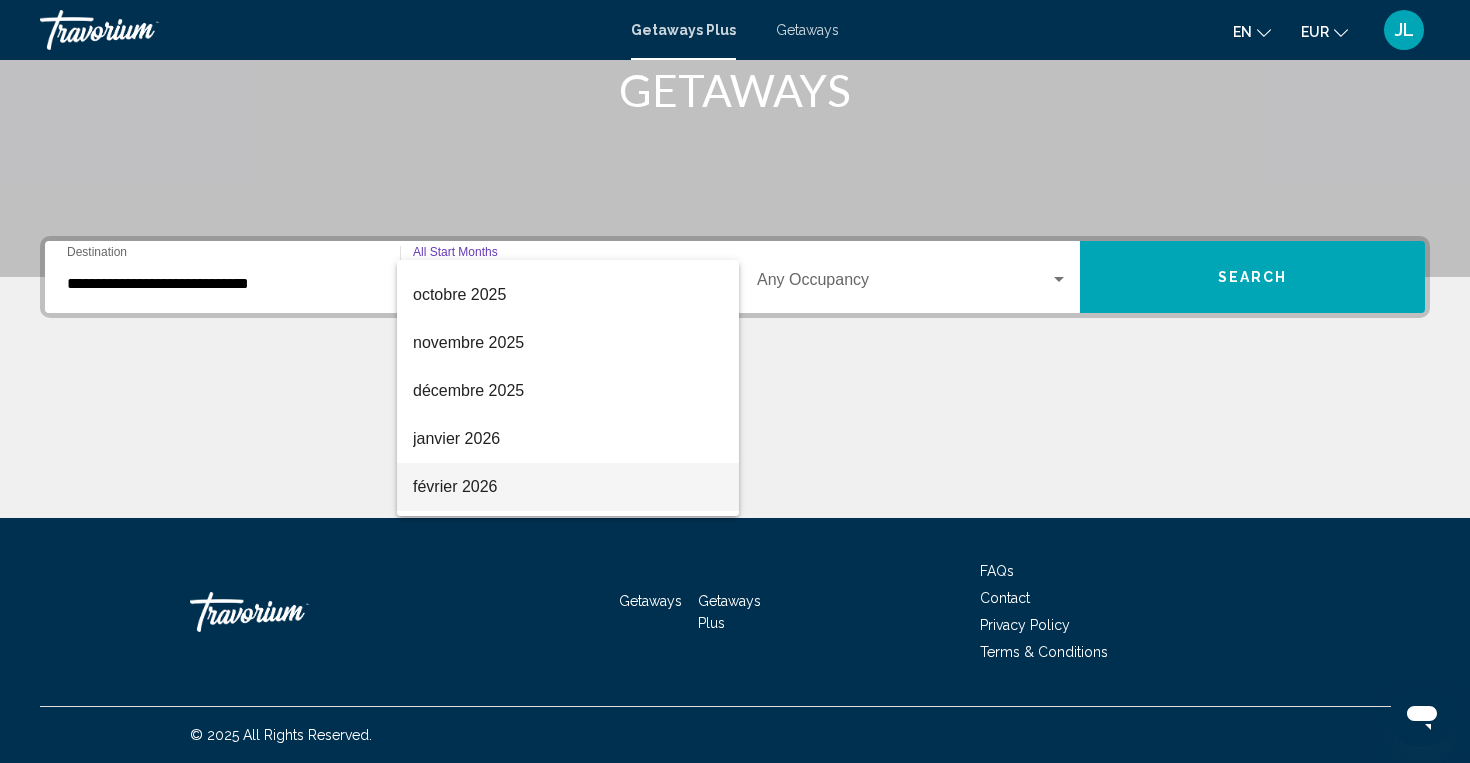 scroll, scrollTop: 131, scrollLeft: 0, axis: vertical 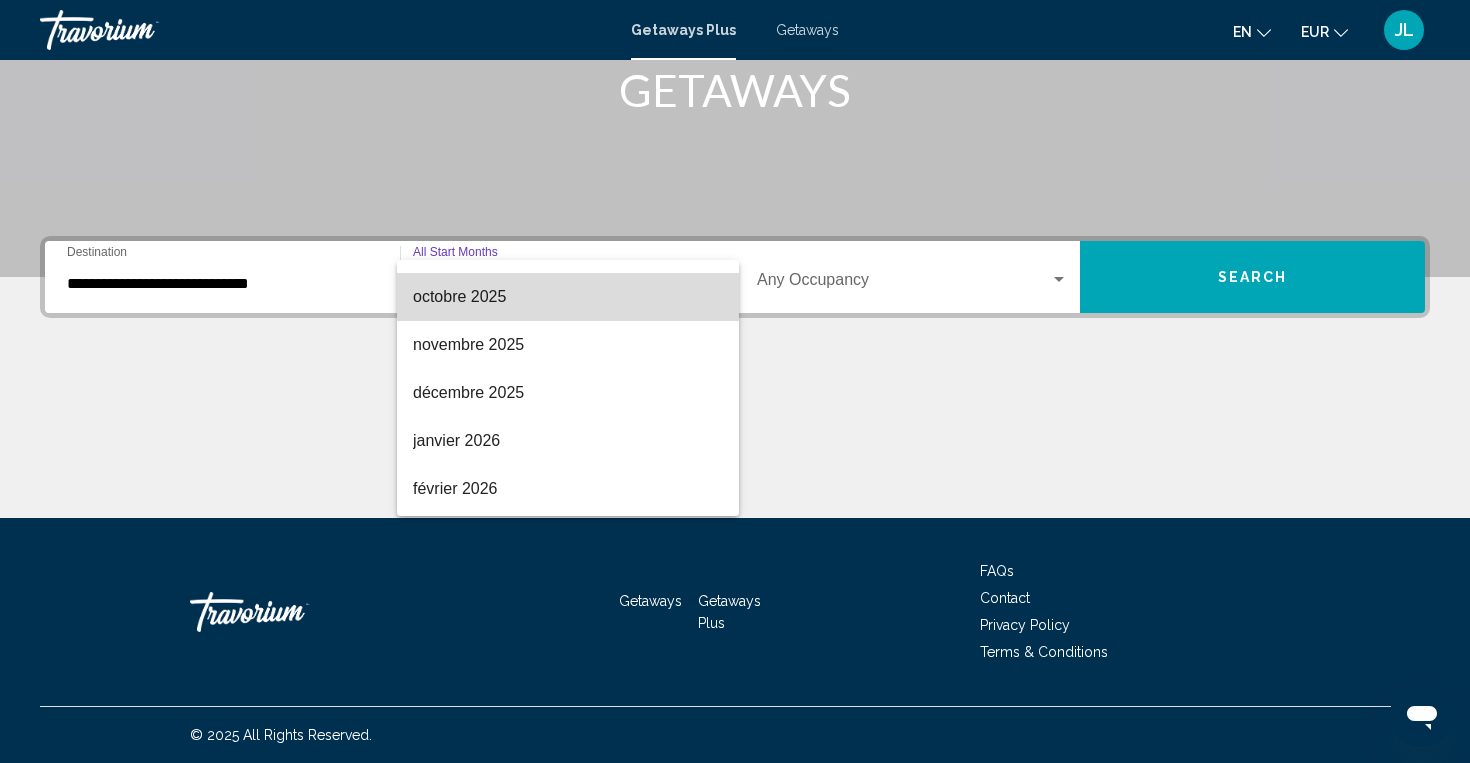 click on "octobre 2025" at bounding box center (568, 297) 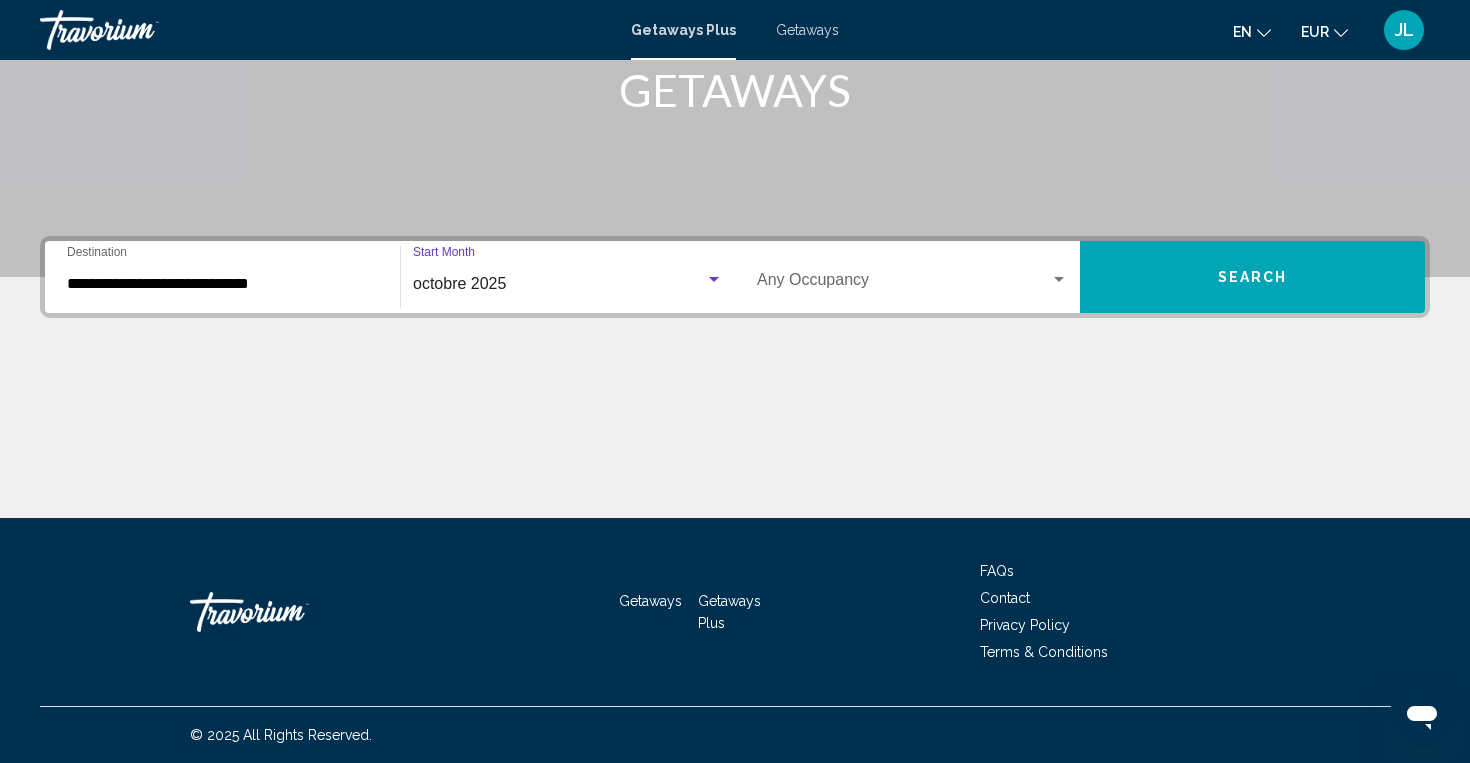 click on "**********" at bounding box center (735, 377) 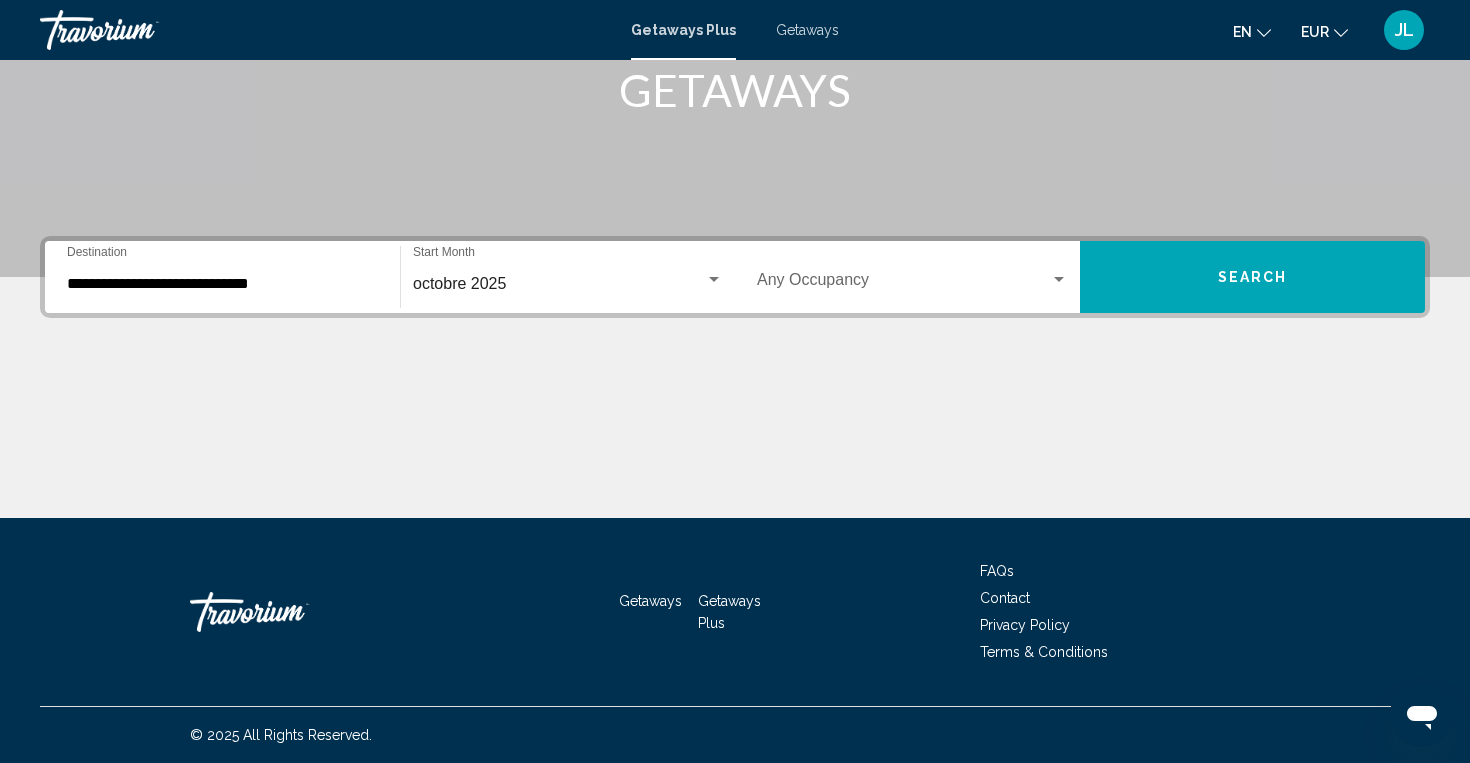 click on "Occupancy Any Occupancy" at bounding box center [912, 277] 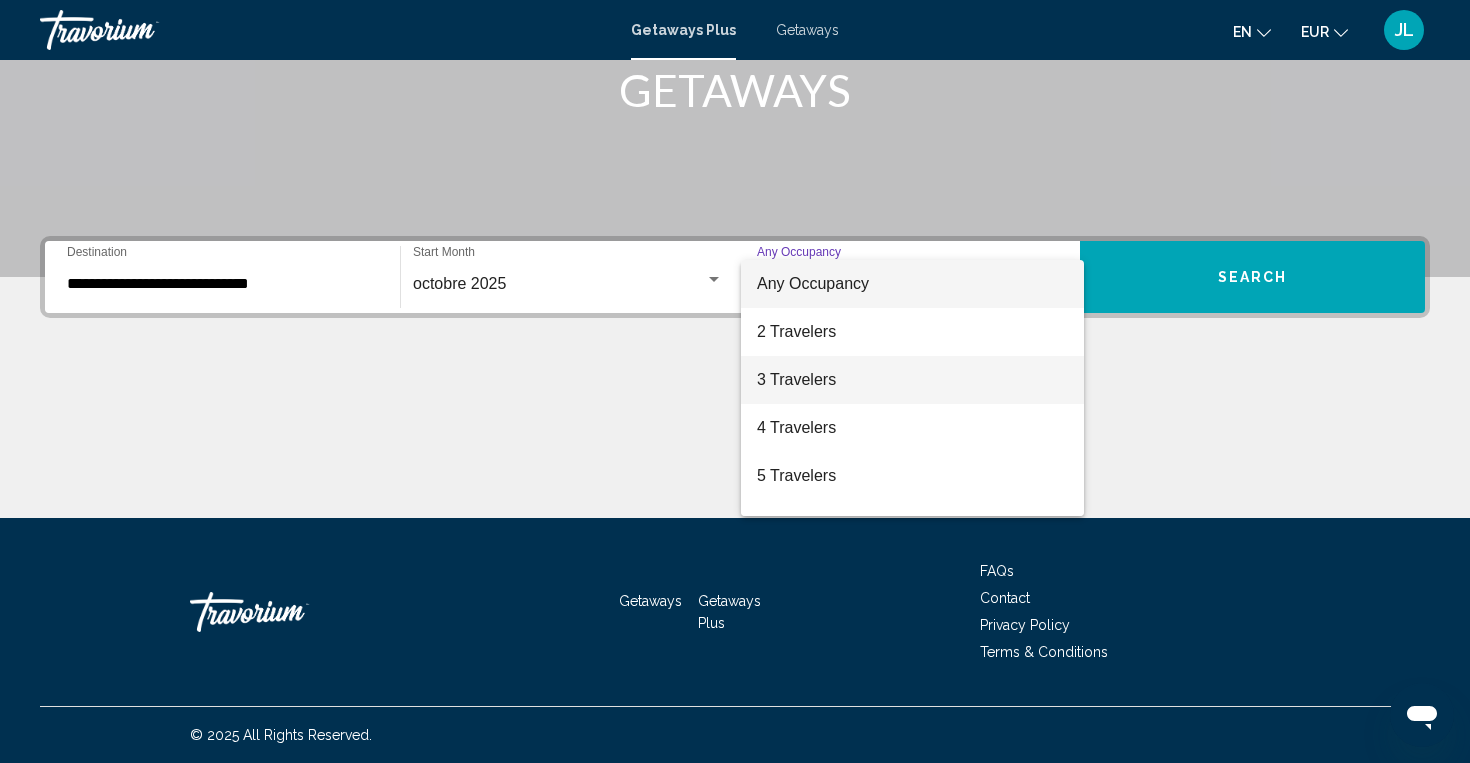 click on "3 Travelers" at bounding box center [912, 380] 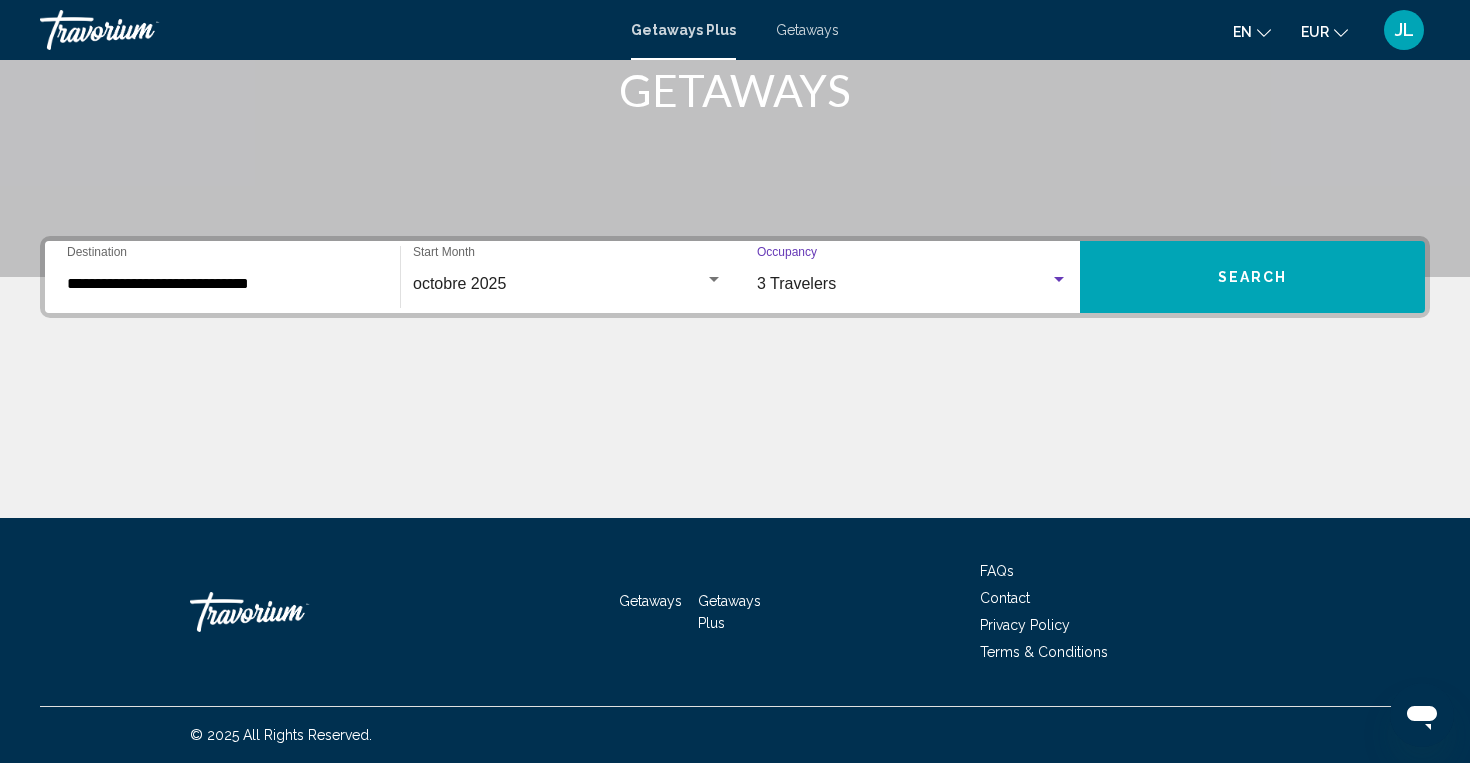 click on "Search" at bounding box center (1252, 277) 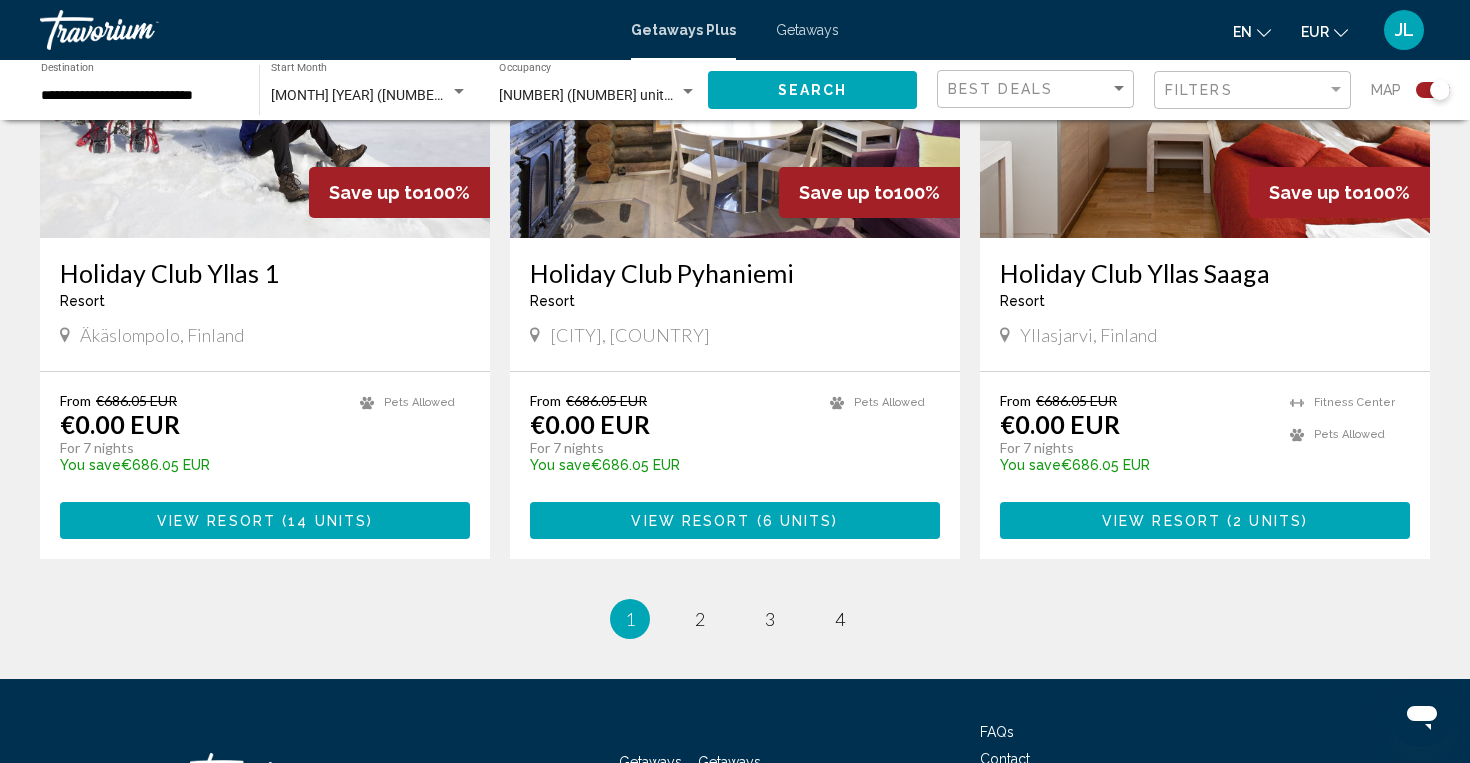 scroll, scrollTop: 3017, scrollLeft: 0, axis: vertical 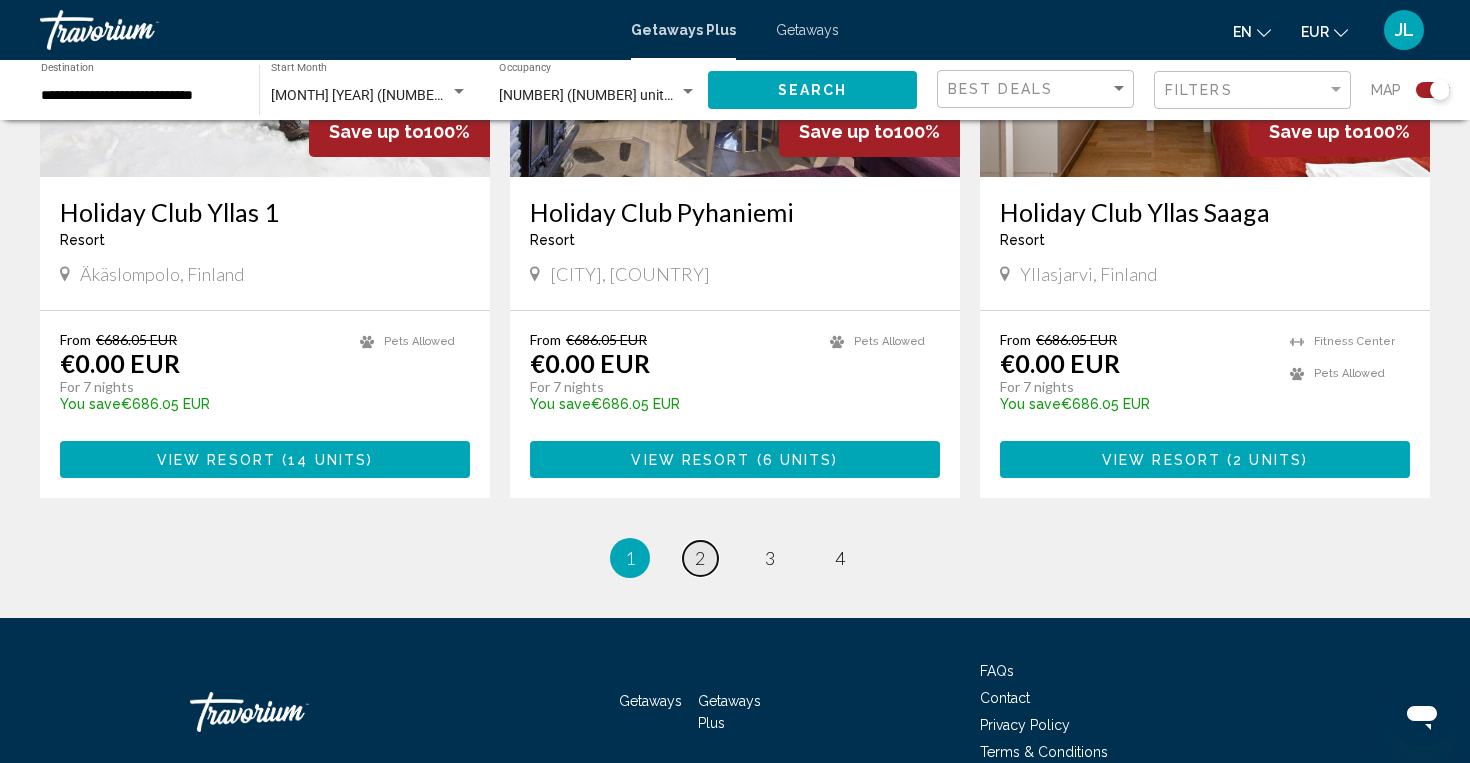 click on "page  2" at bounding box center [700, 558] 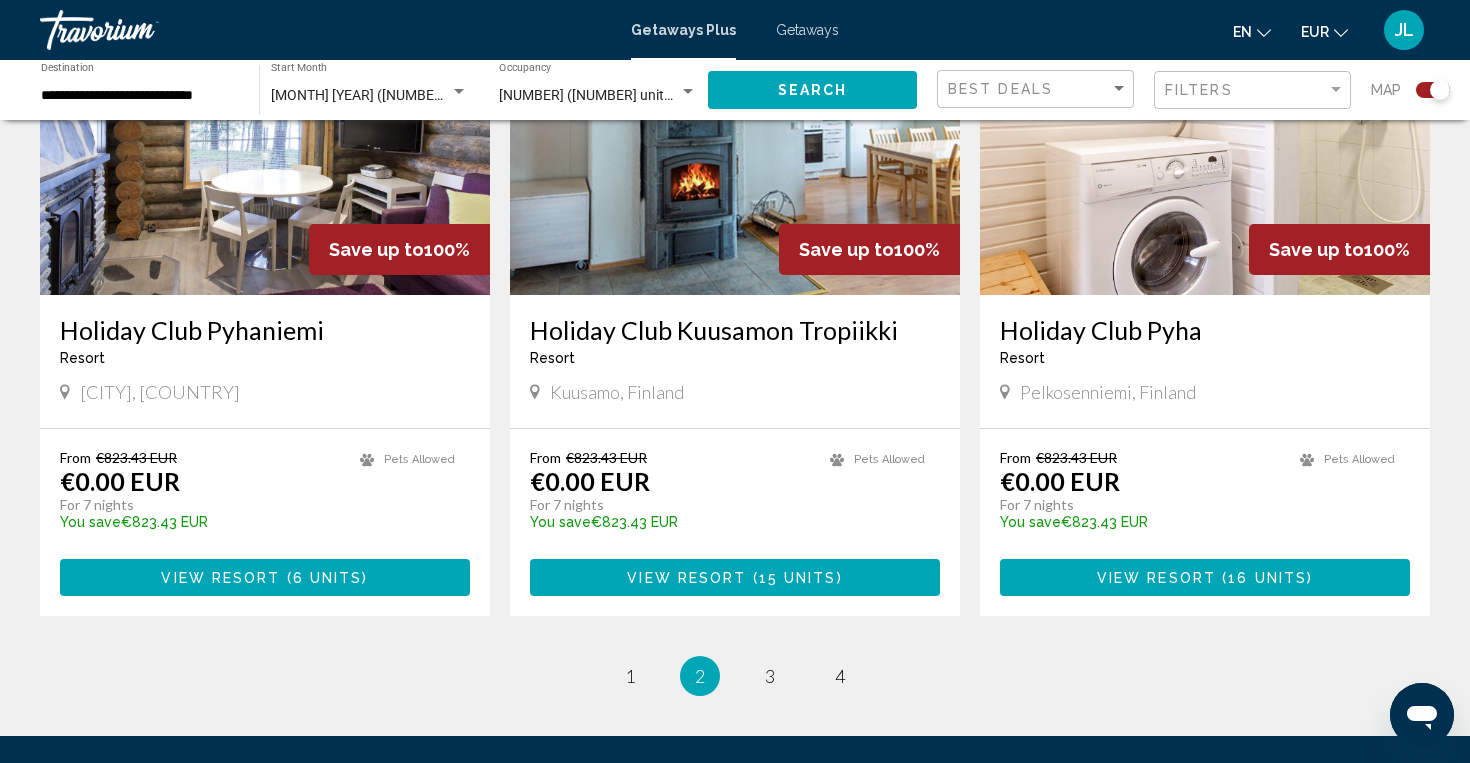 scroll, scrollTop: 2905, scrollLeft: 0, axis: vertical 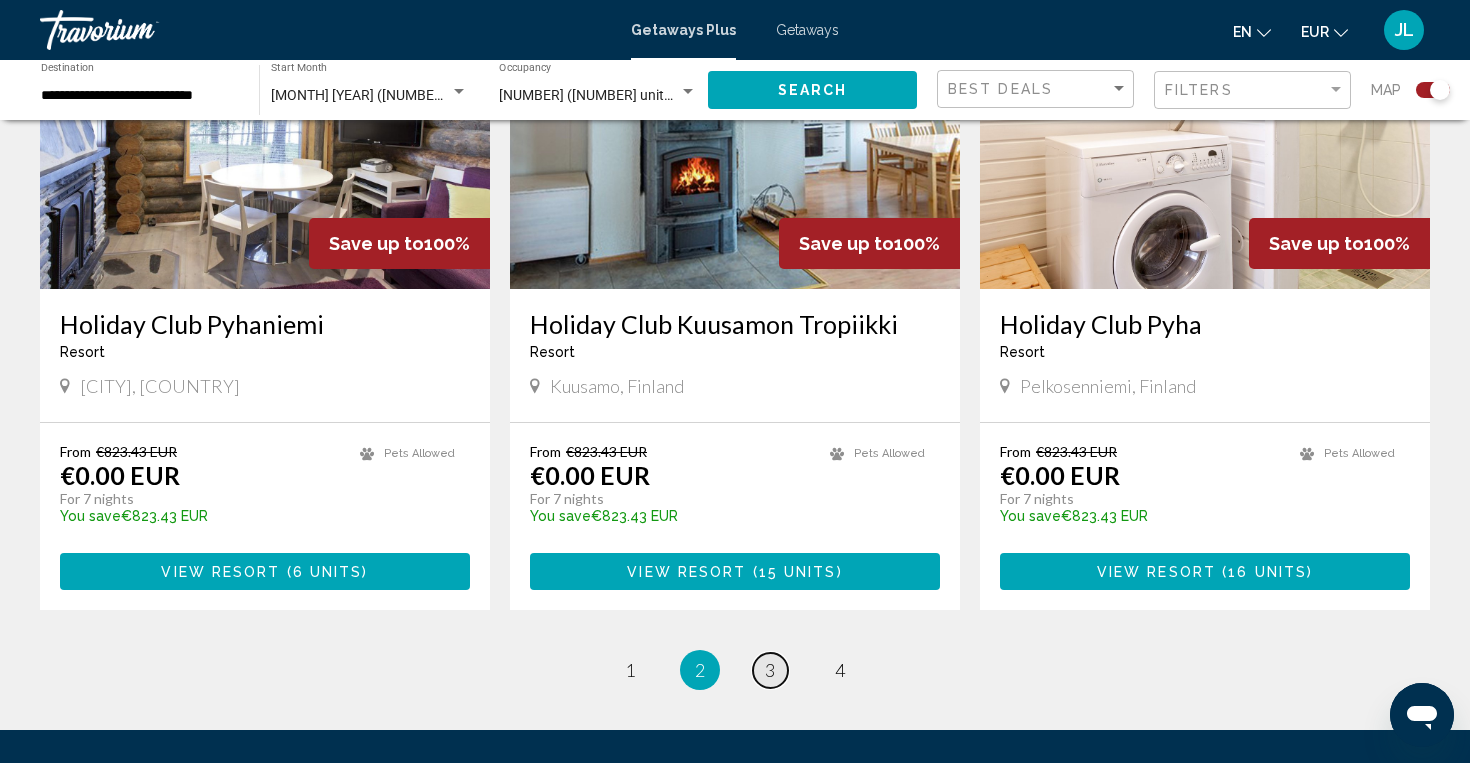 click on "page  3" at bounding box center [770, 670] 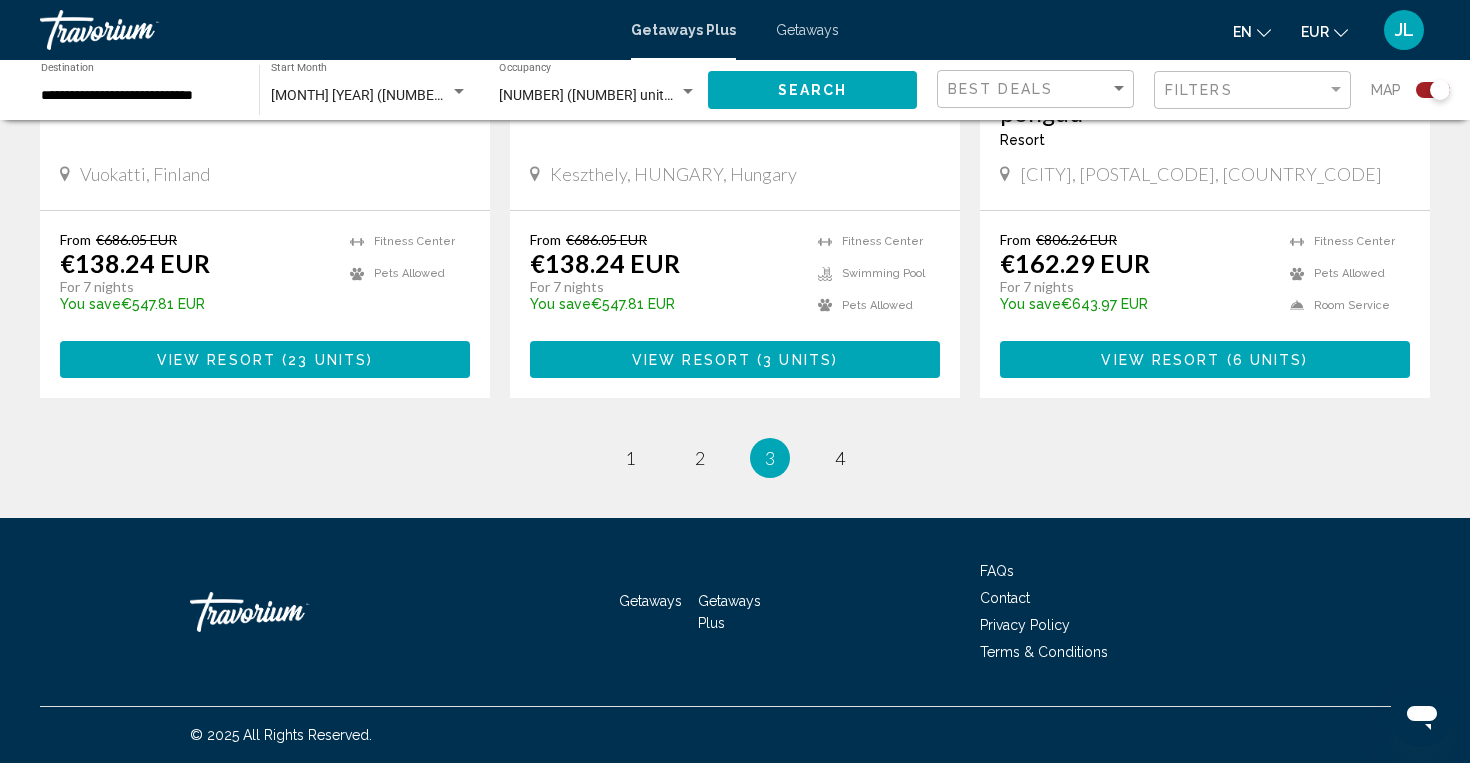 scroll, scrollTop: 3178, scrollLeft: 0, axis: vertical 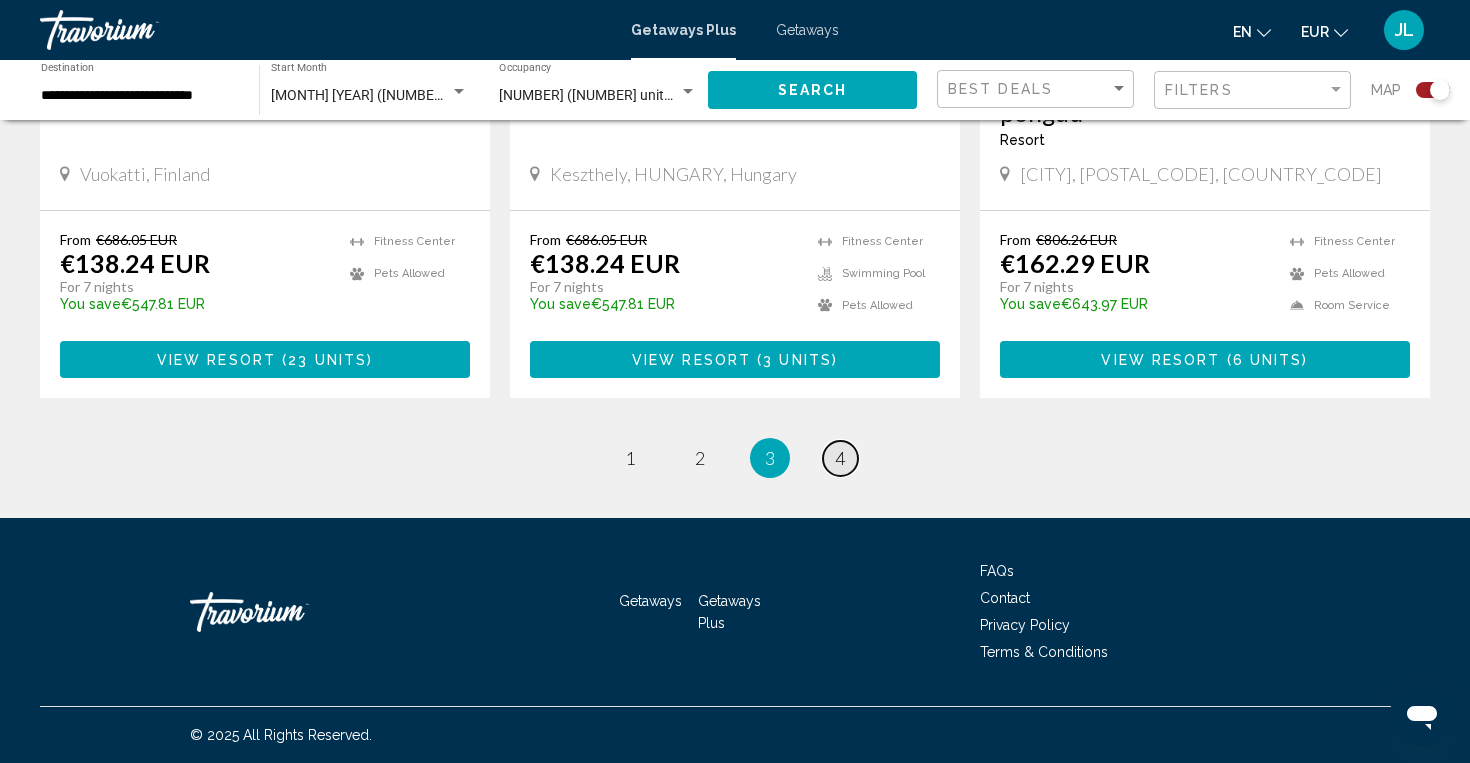 click on "page  4" at bounding box center [840, 458] 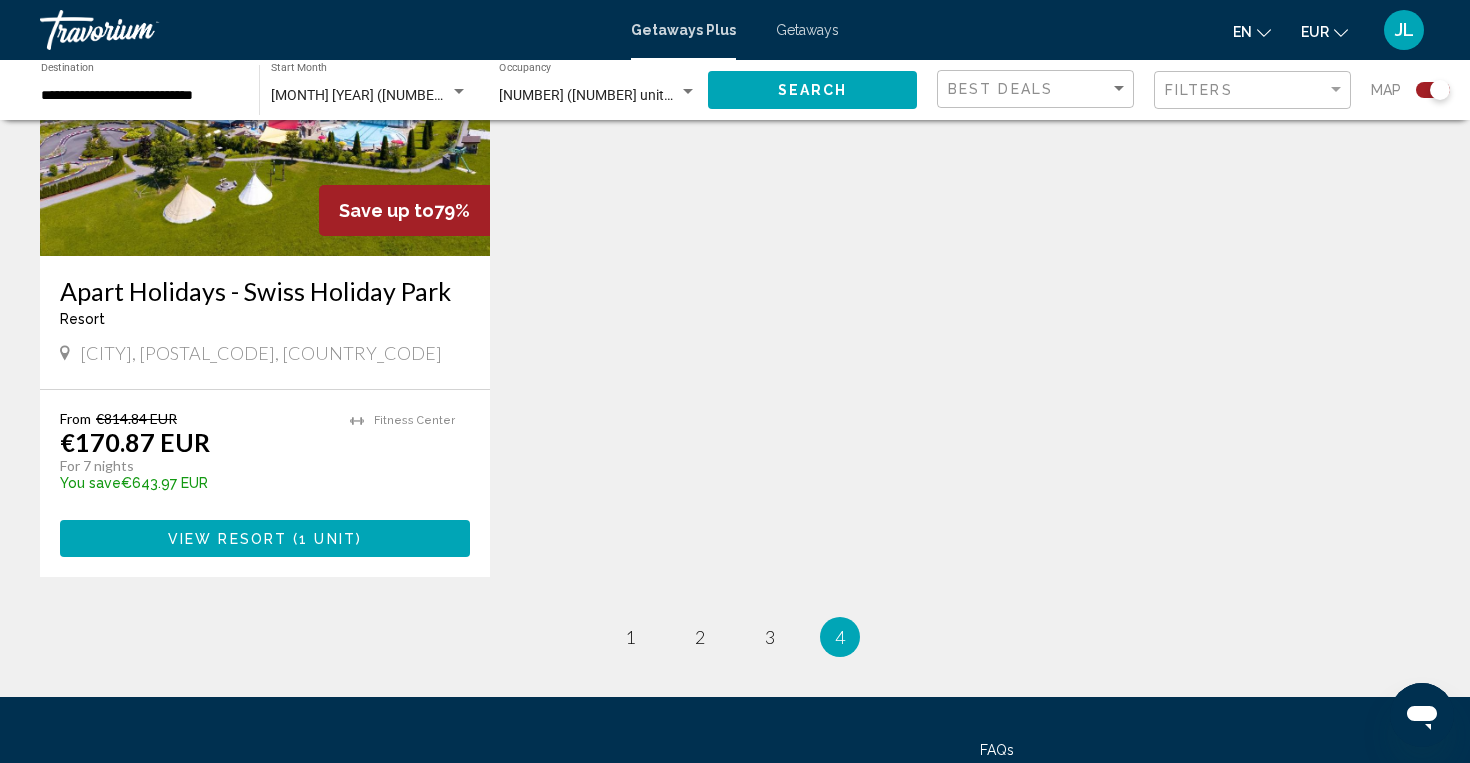scroll, scrollTop: 2321, scrollLeft: 0, axis: vertical 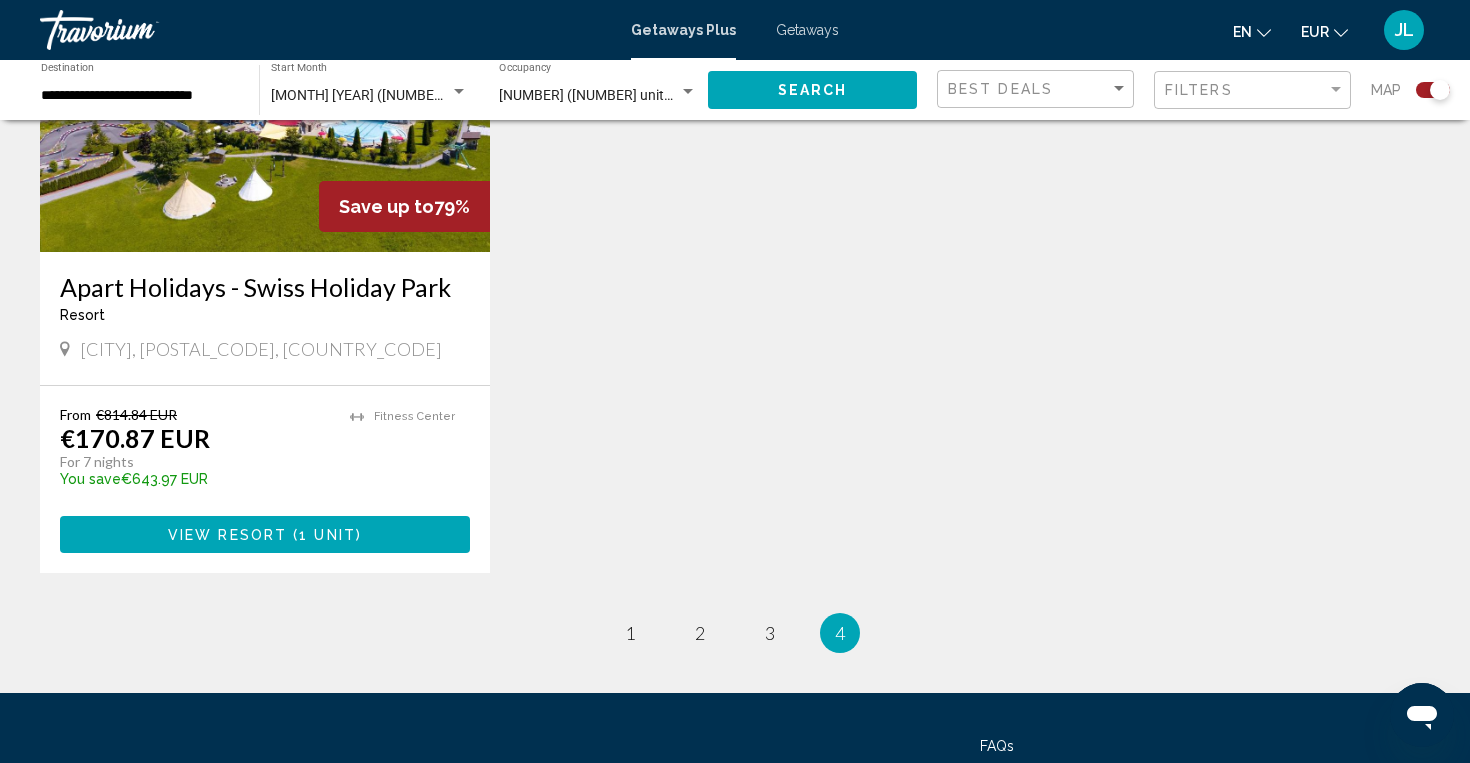 click on "[MONTH] [YEAR] ([NUMBER] units available)" at bounding box center (407, 95) 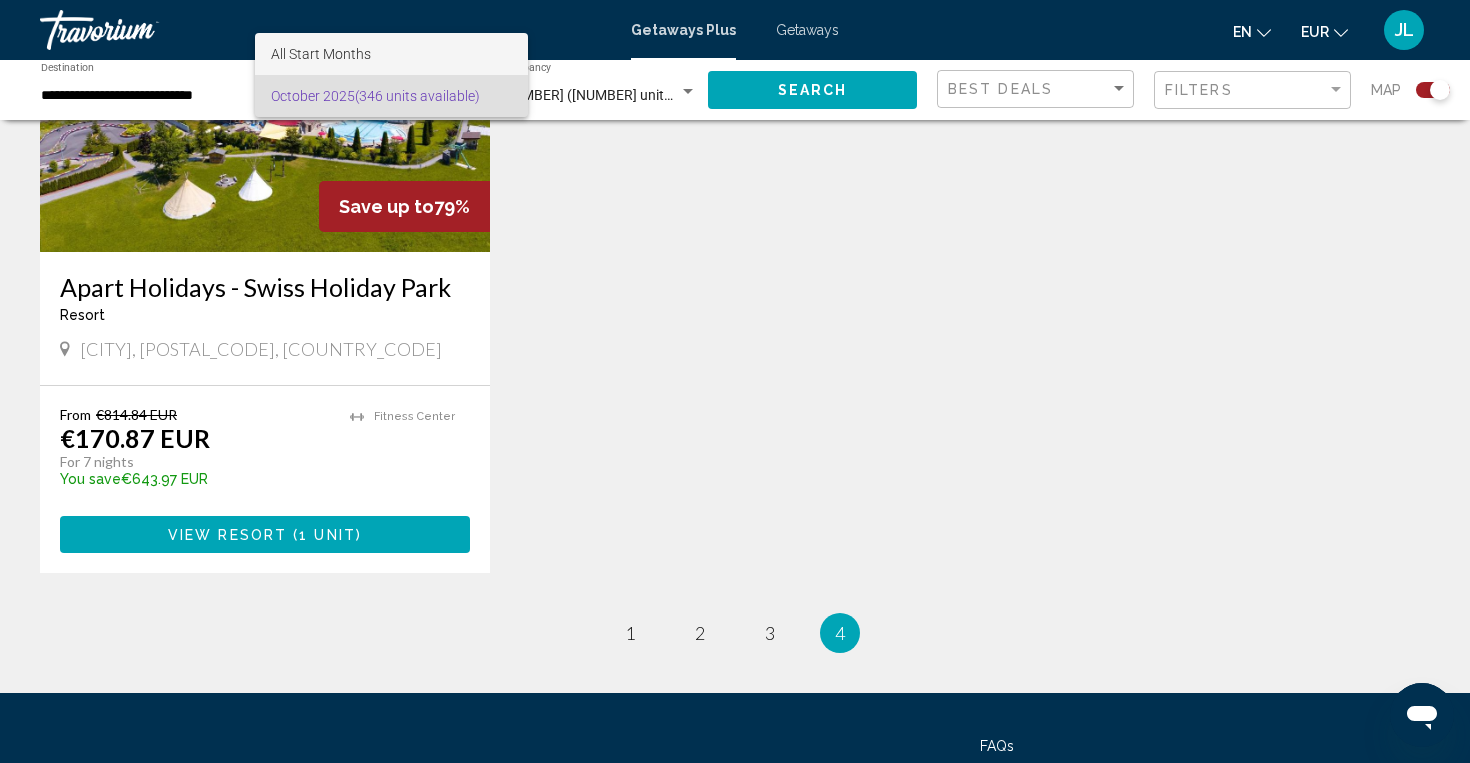 click on "All Start Months" at bounding box center (321, 54) 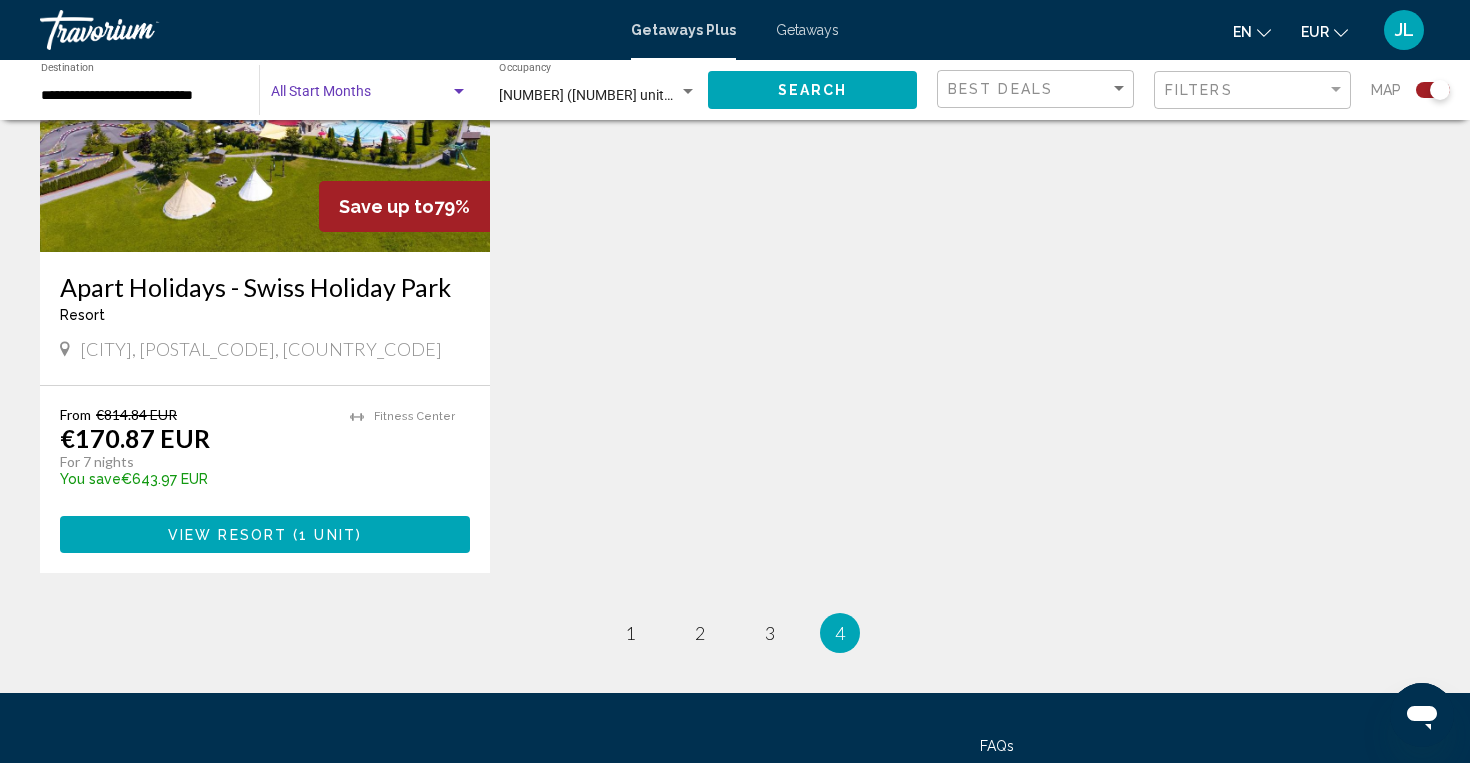 click at bounding box center (360, 96) 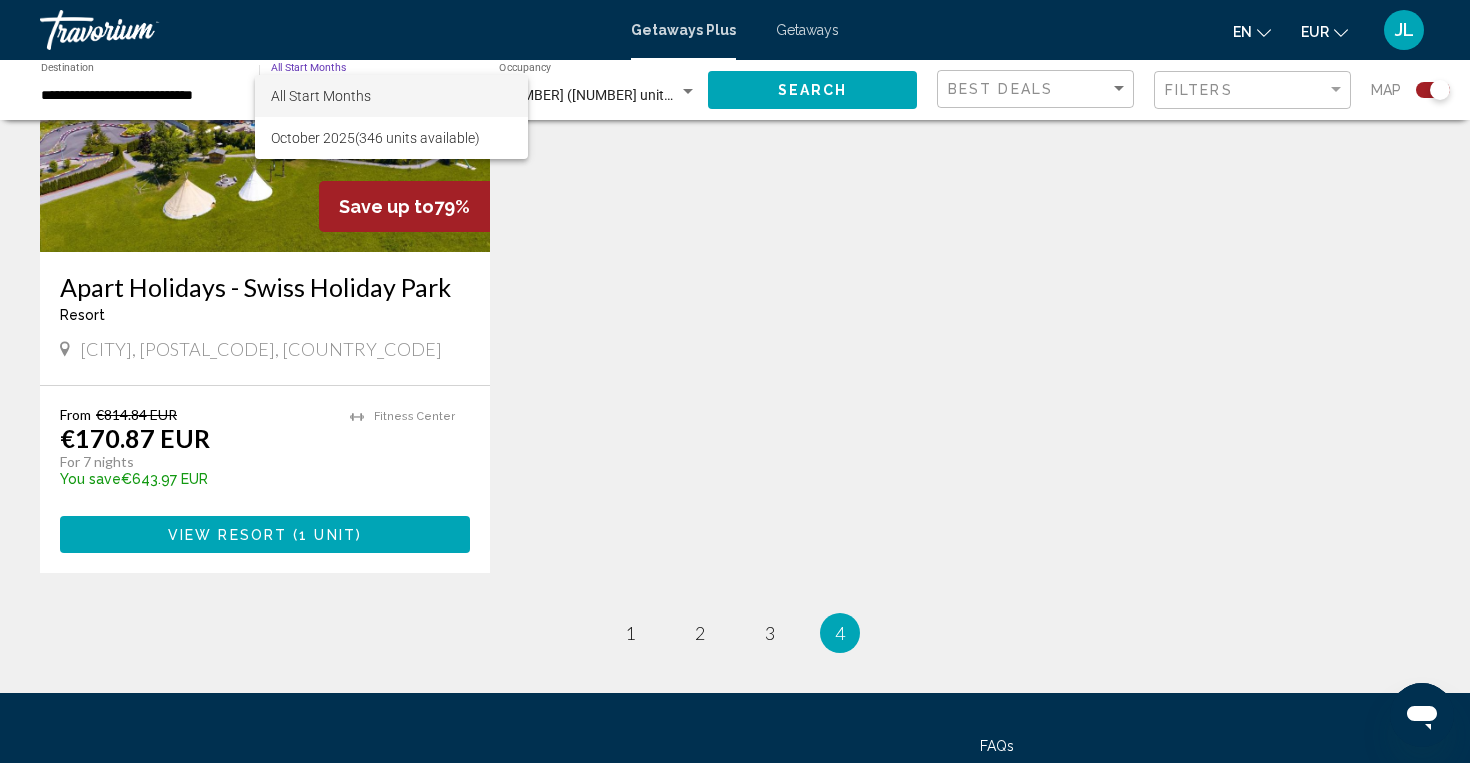 click at bounding box center [735, 381] 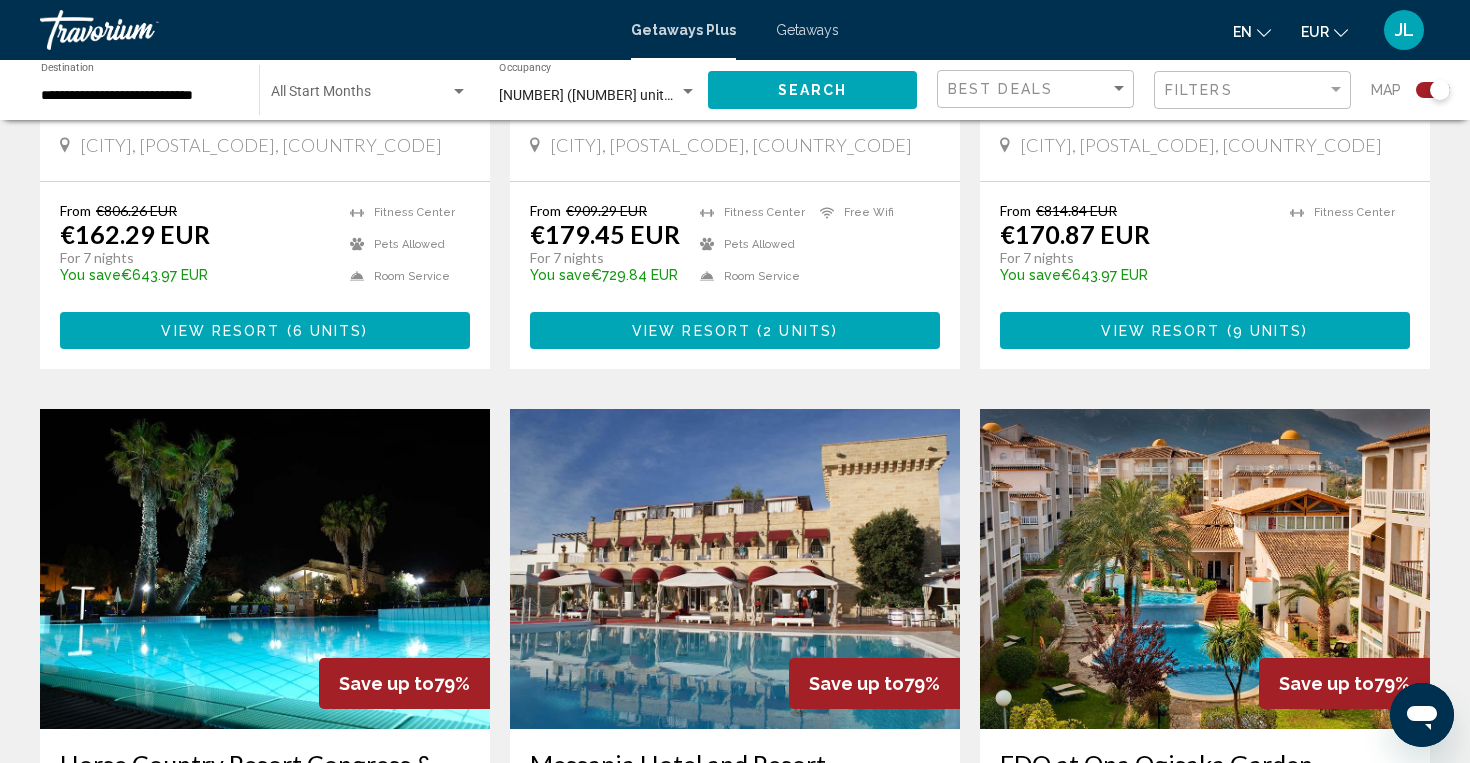 scroll, scrollTop: 769, scrollLeft: 0, axis: vertical 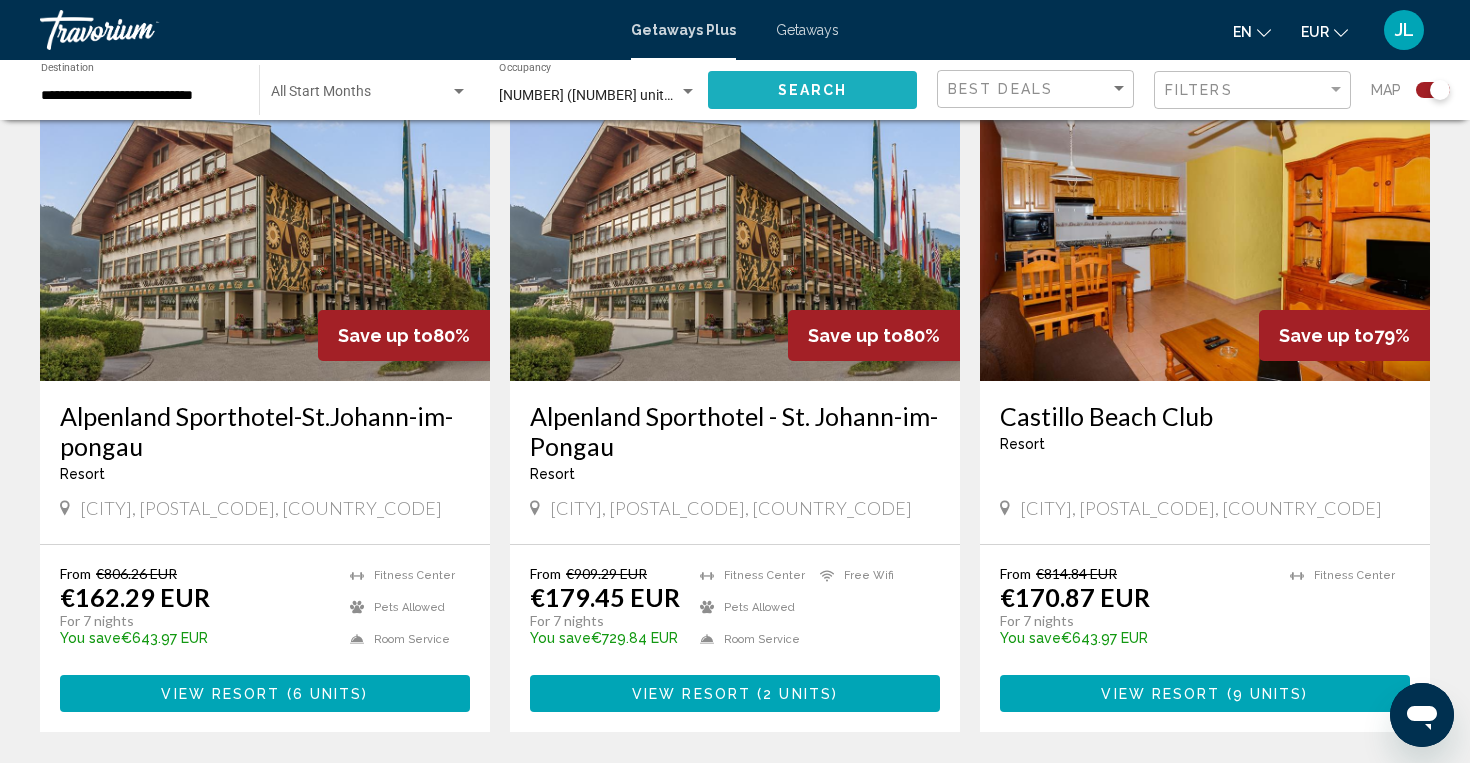 click on "Search" 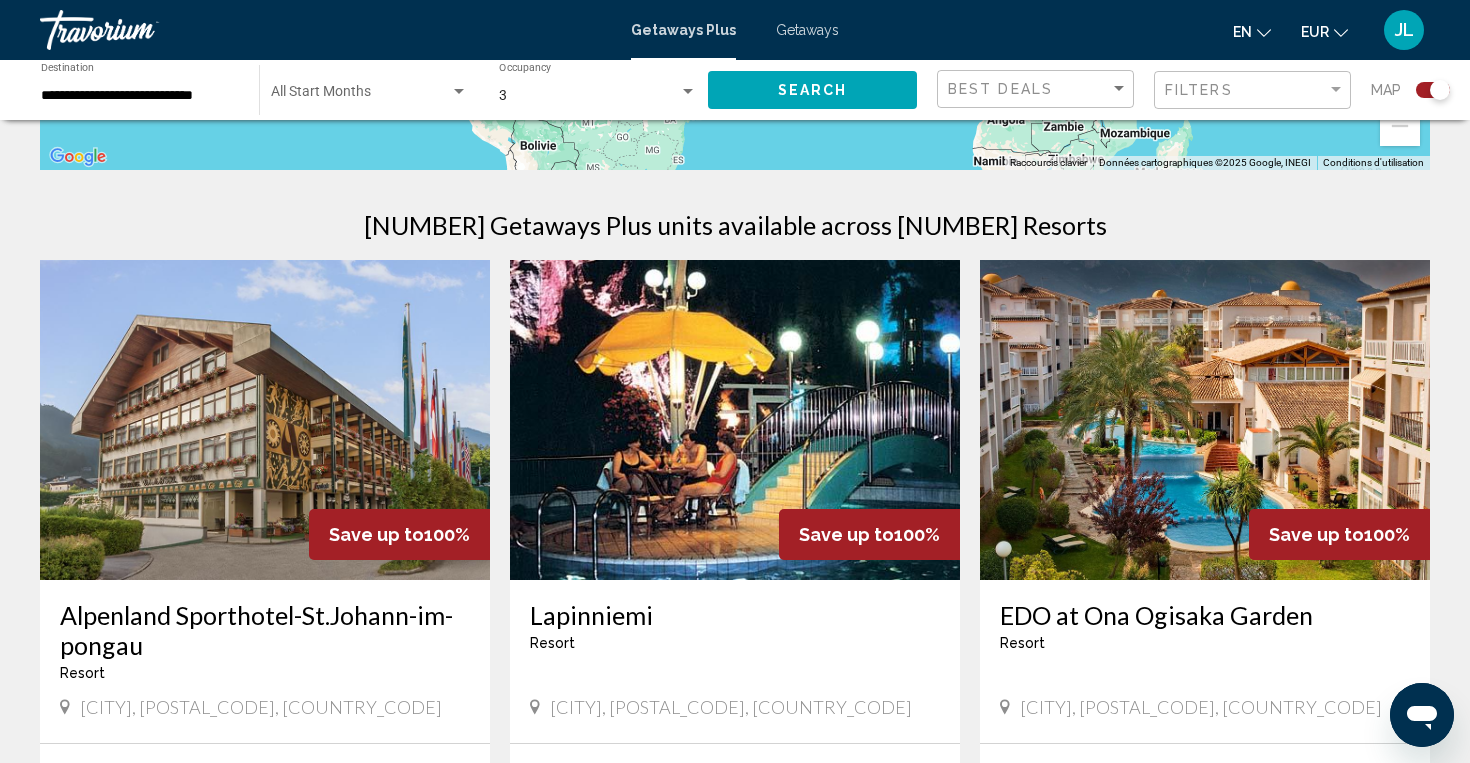 scroll, scrollTop: 615, scrollLeft: 0, axis: vertical 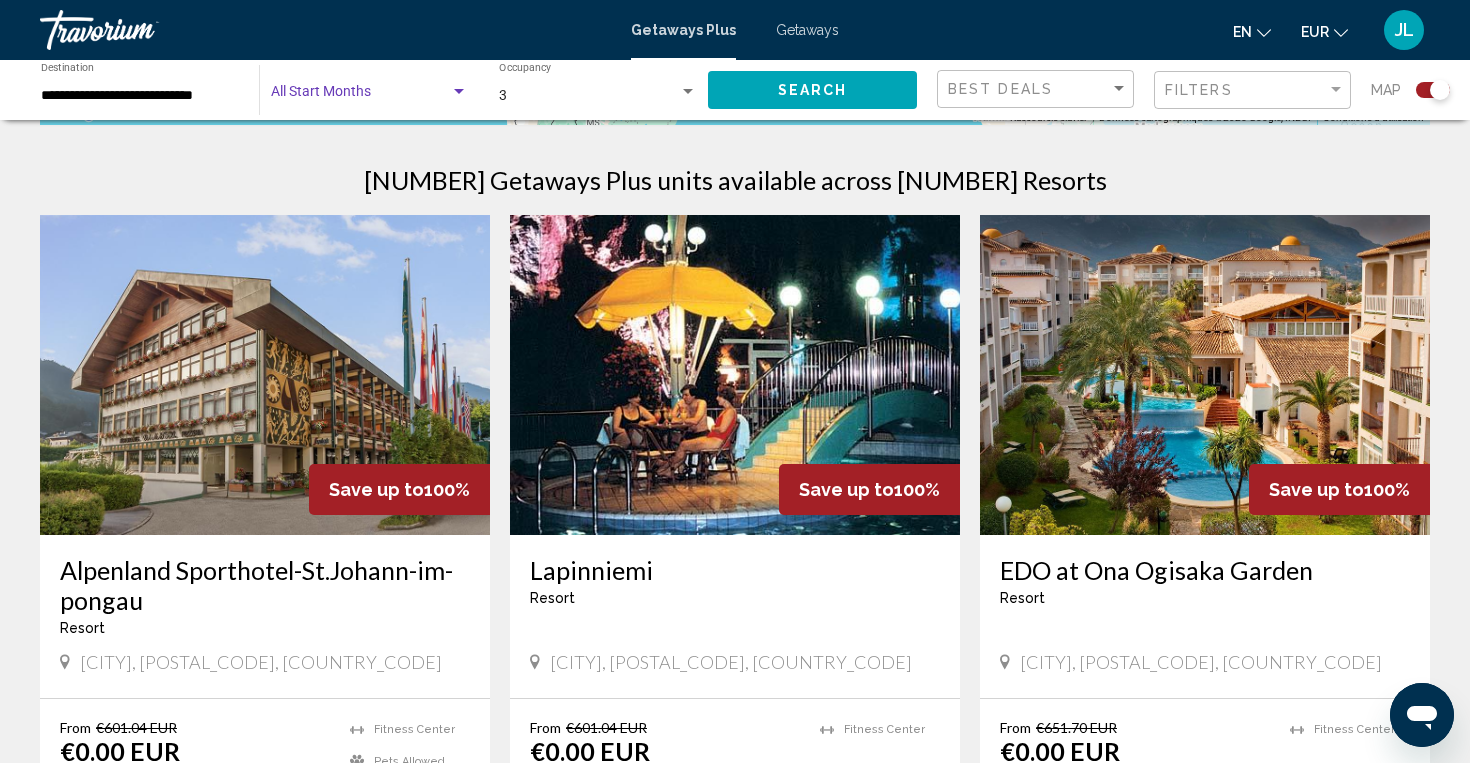 click at bounding box center [360, 96] 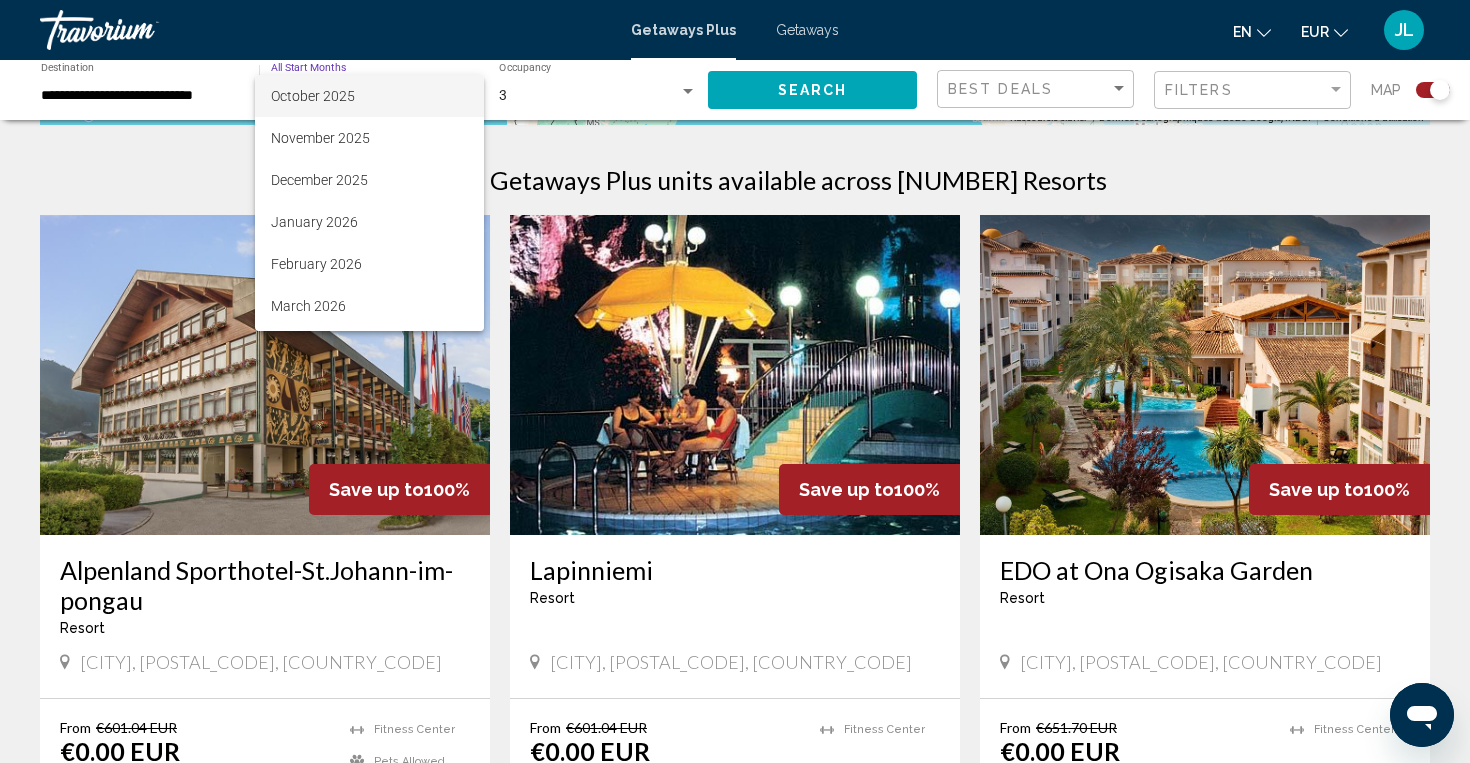 scroll, scrollTop: 139, scrollLeft: 0, axis: vertical 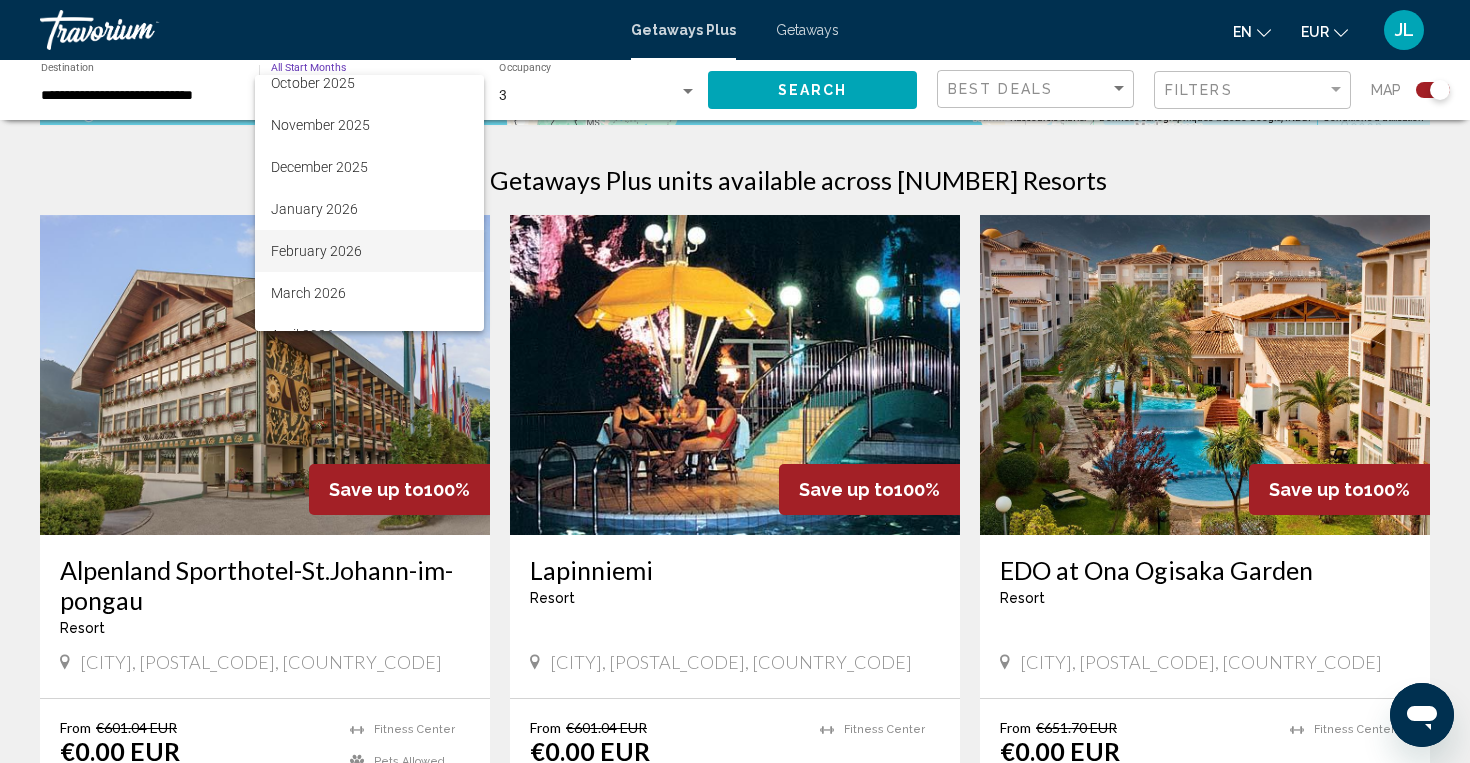 click on "February 2026" at bounding box center (369, 251) 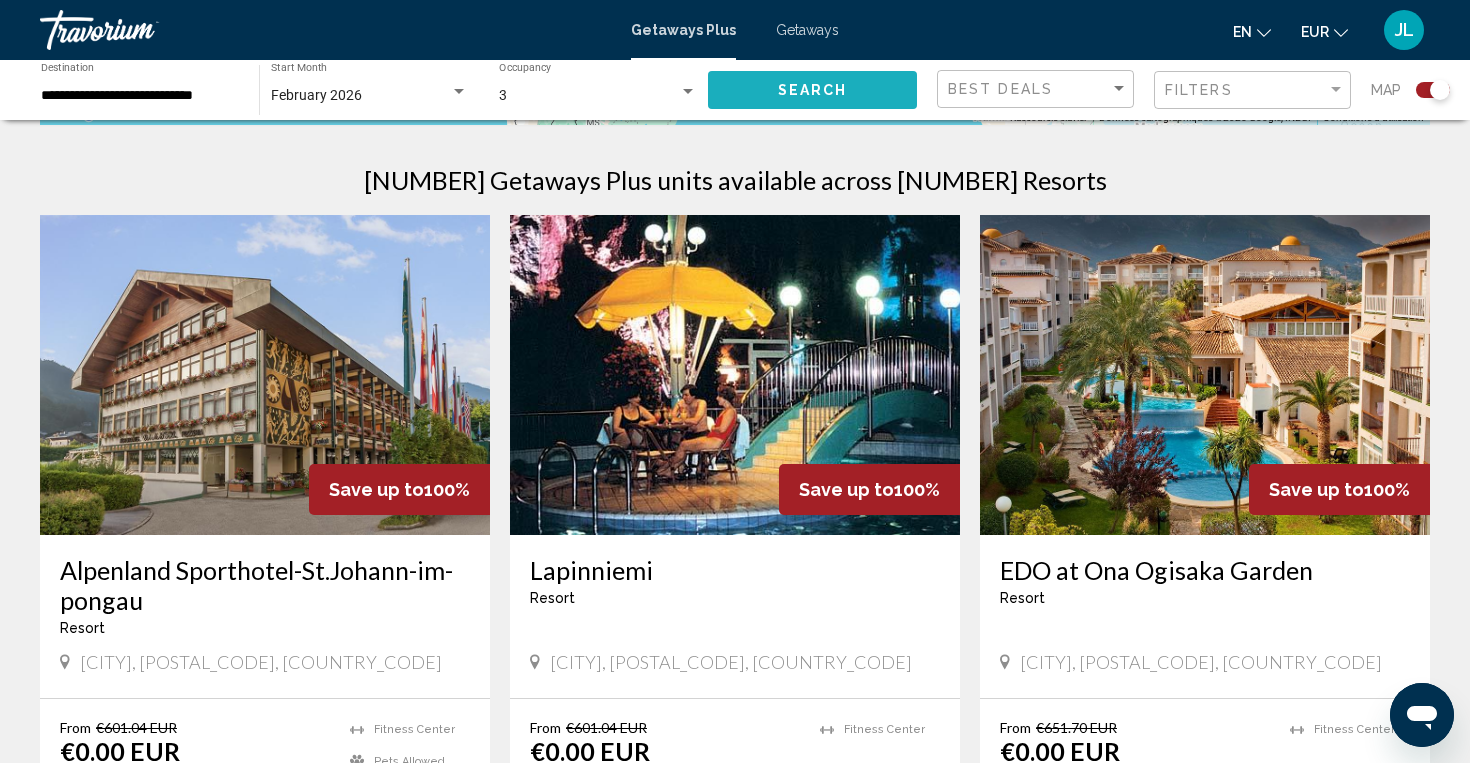 click on "Search" 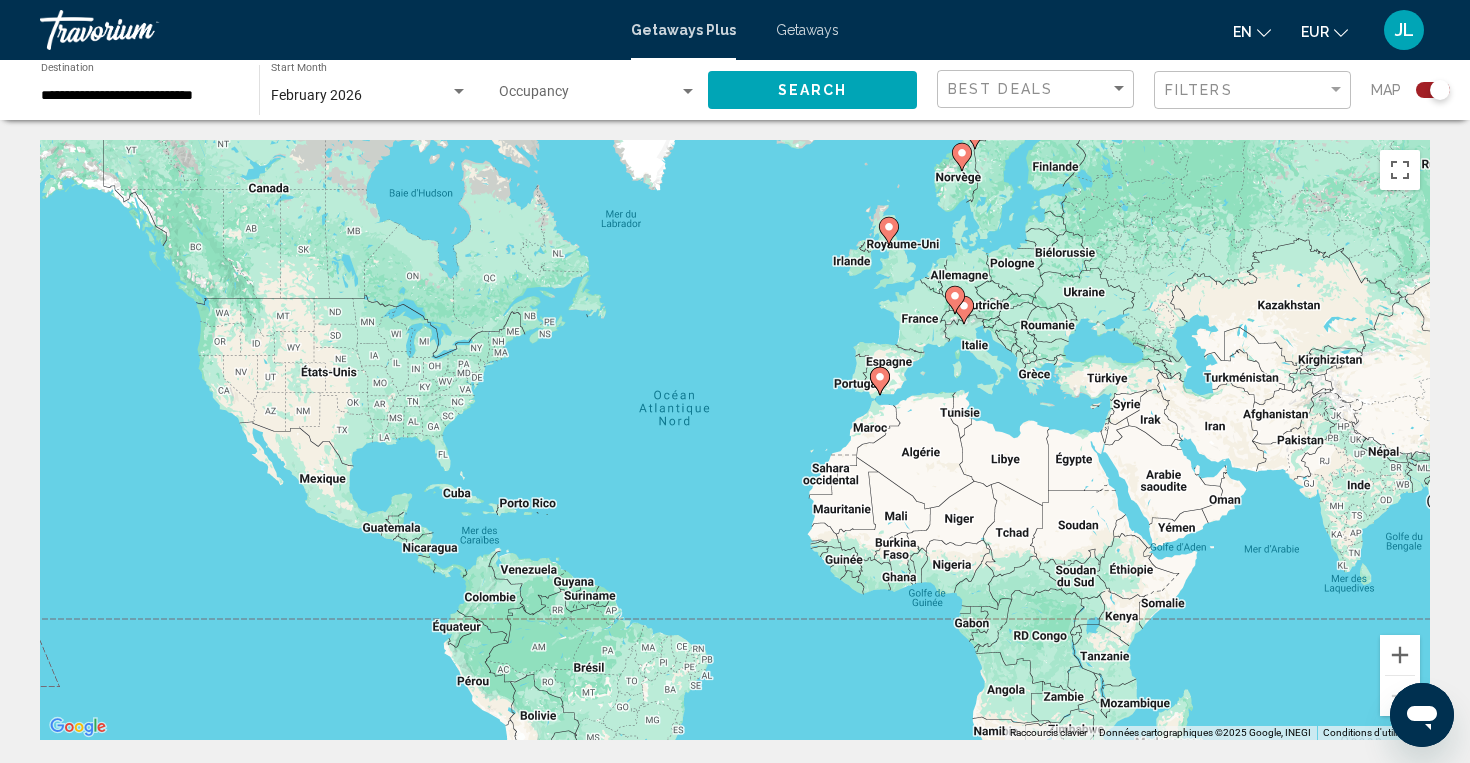 scroll, scrollTop: 0, scrollLeft: 0, axis: both 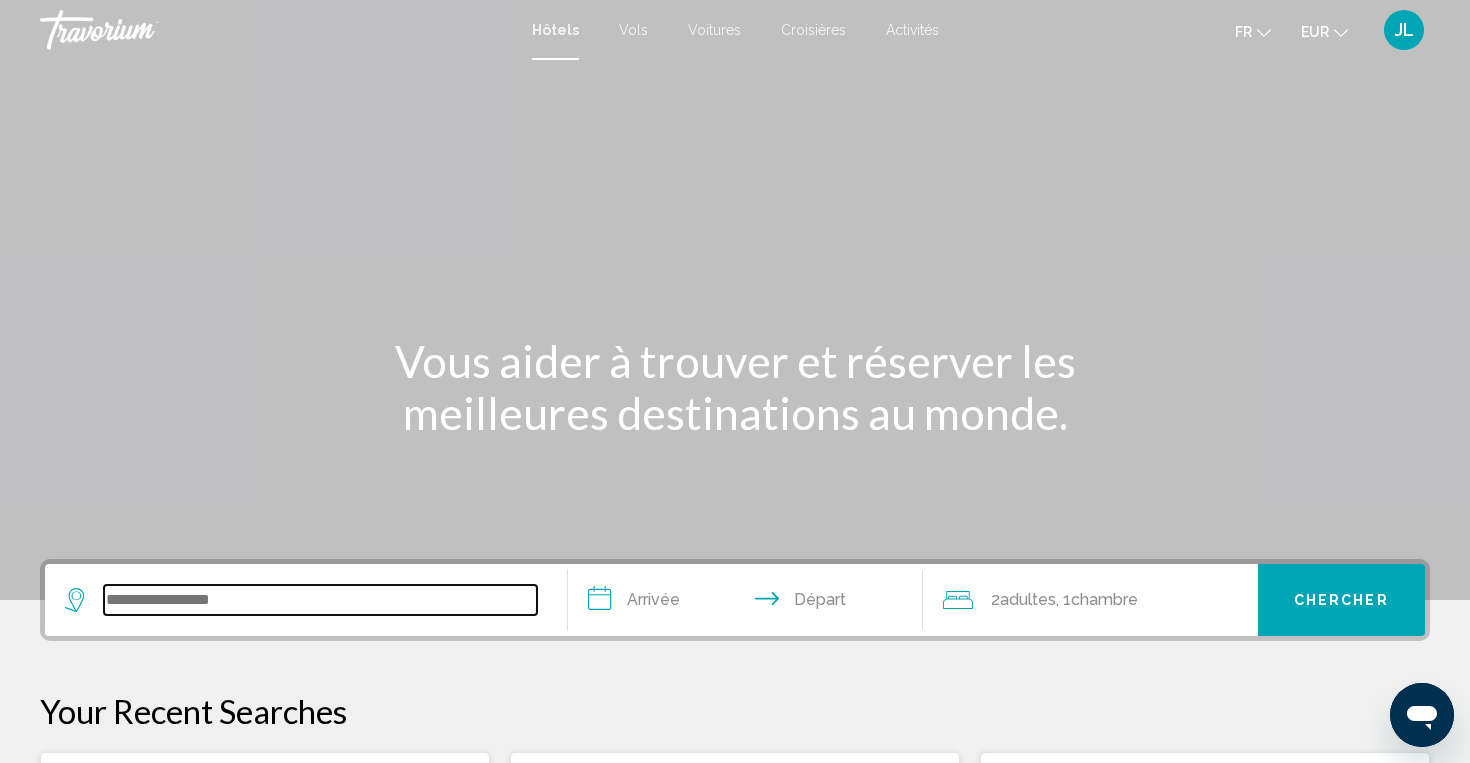 click at bounding box center [320, 600] 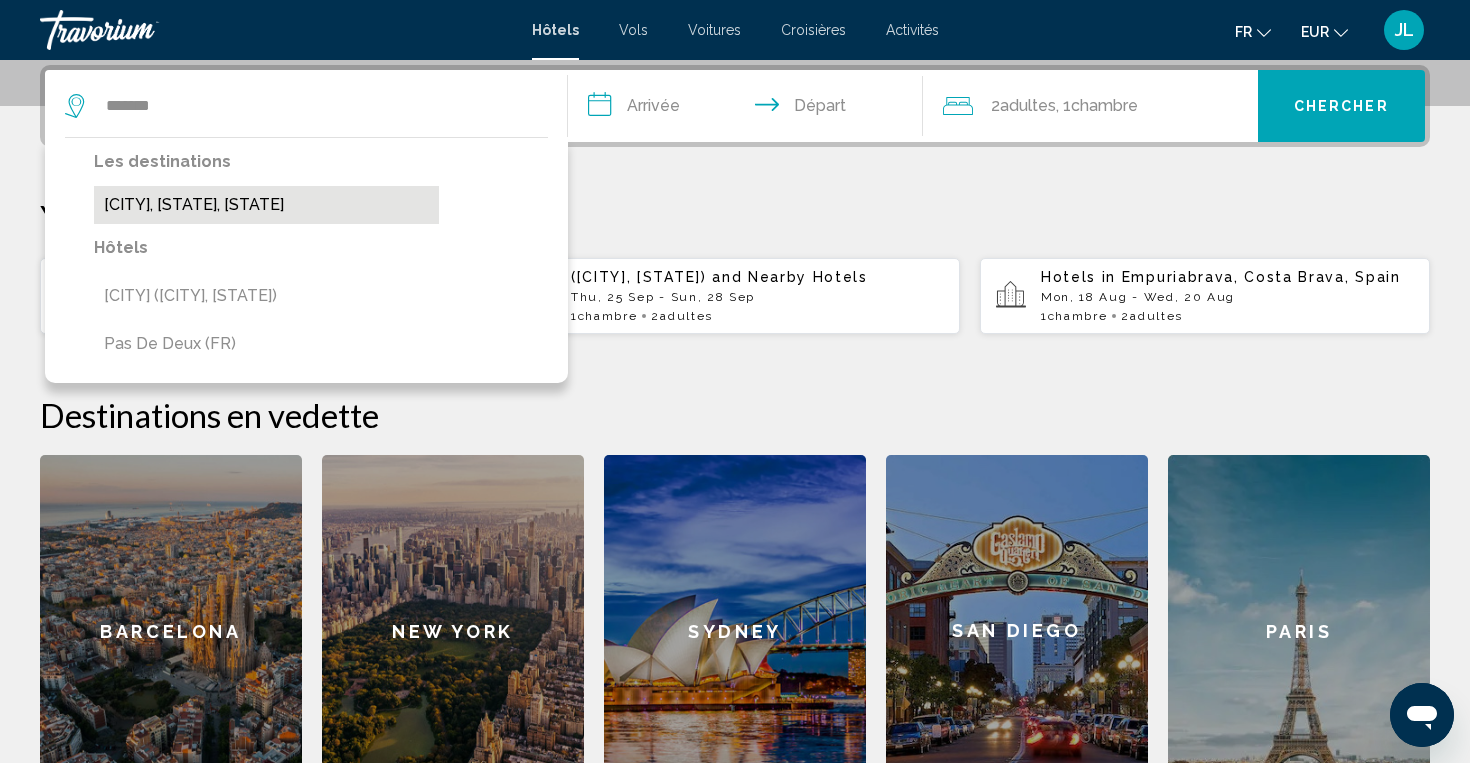 click on "Pas De La Casa, Andorra, Andorra" at bounding box center (266, 205) 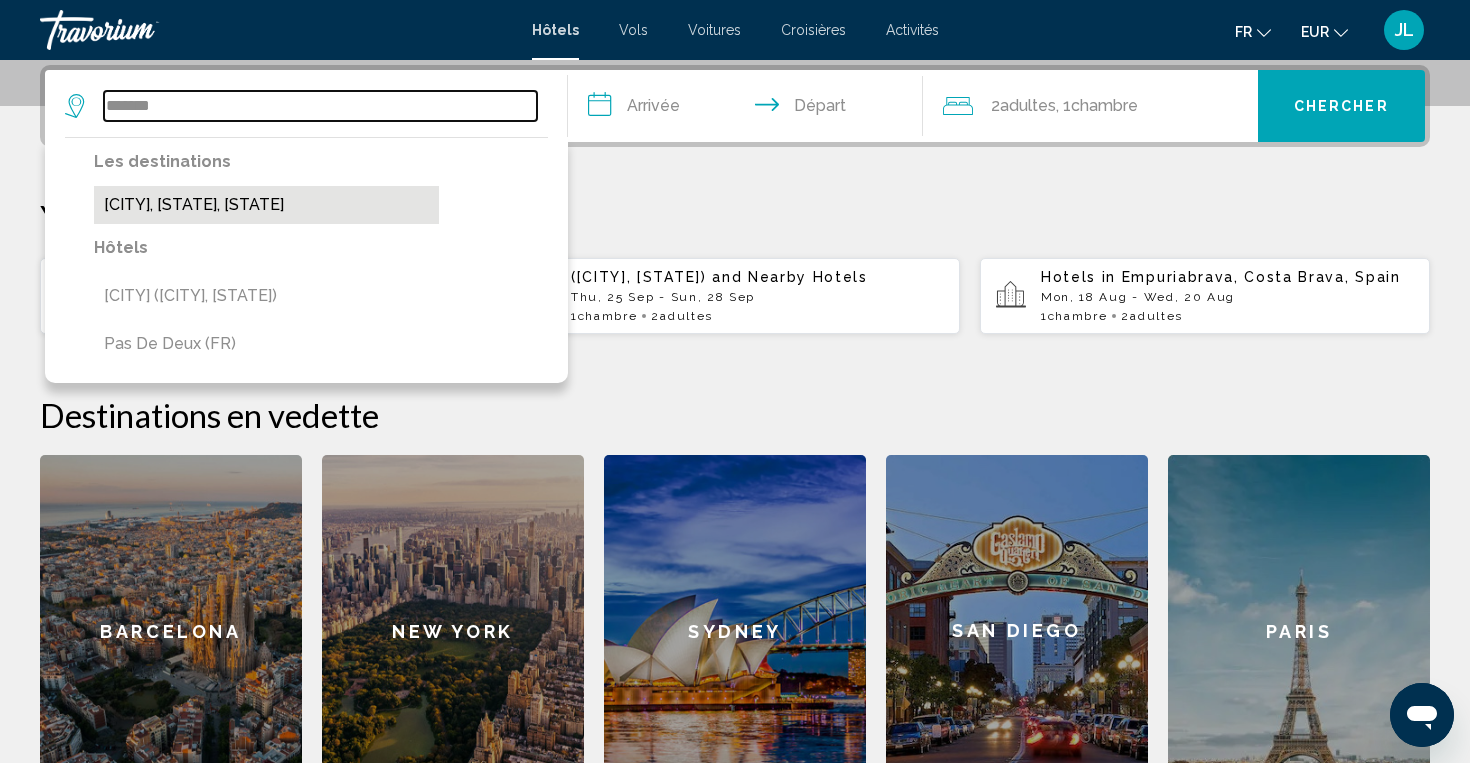 type on "**********" 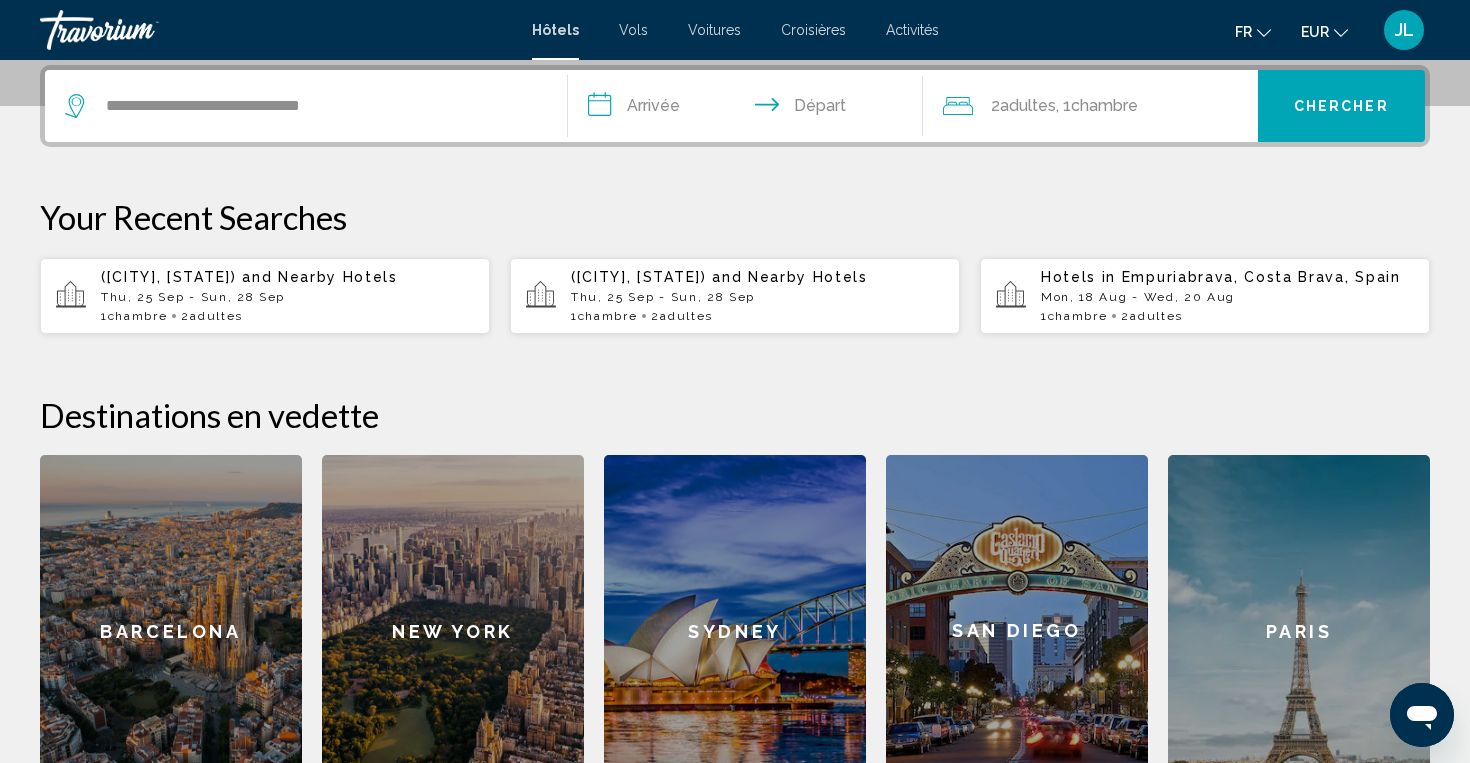 click on "**********" at bounding box center (749, 109) 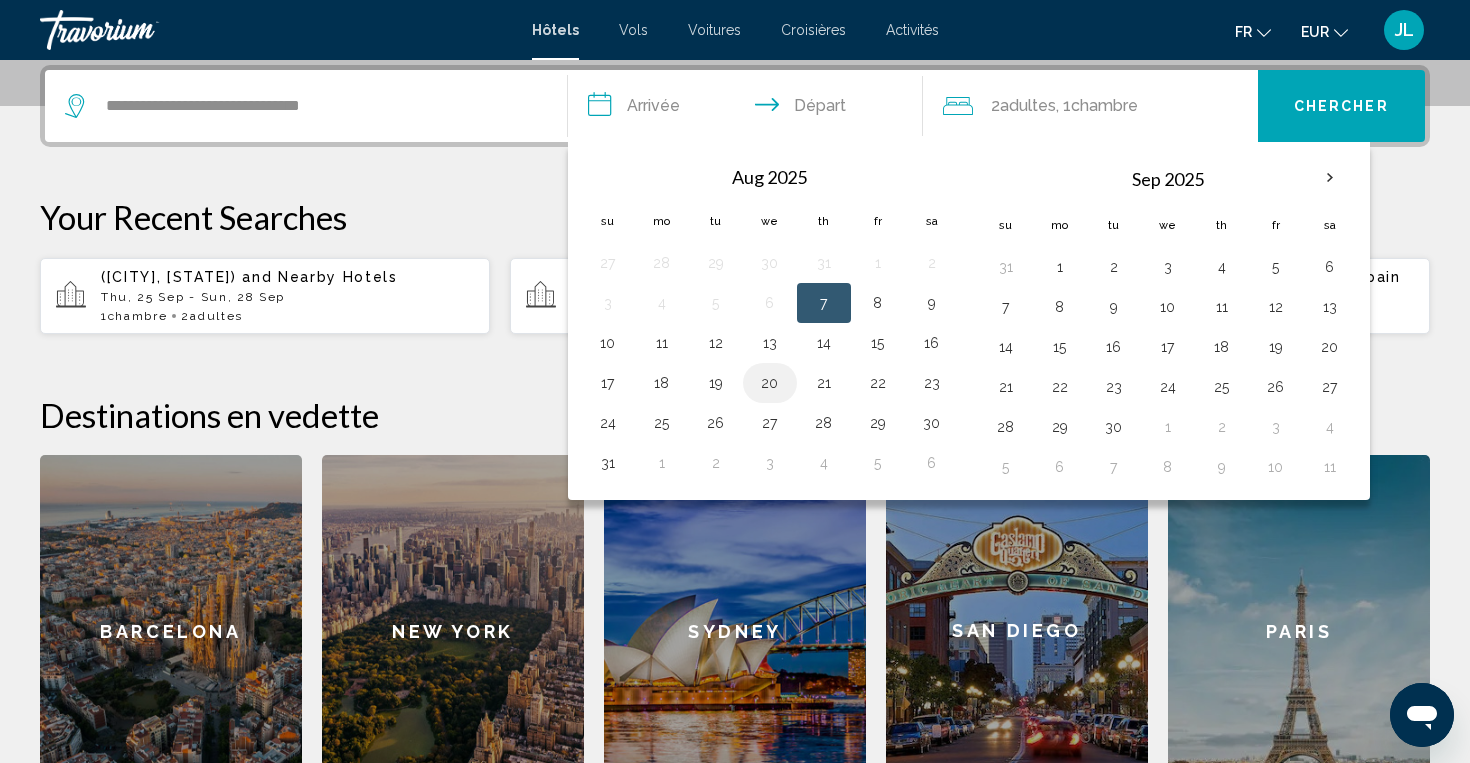 click on "20" at bounding box center [770, 383] 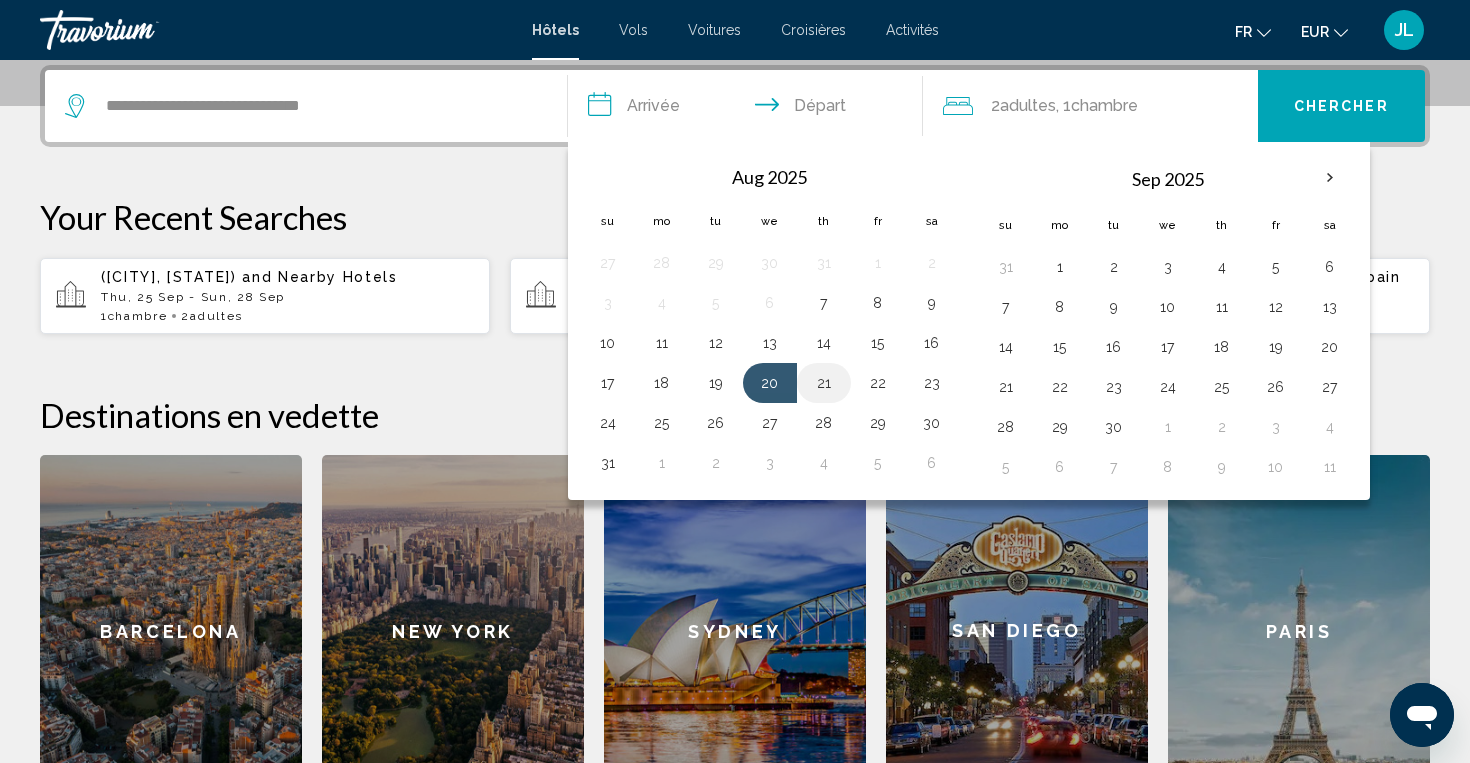 click on "21" at bounding box center [824, 383] 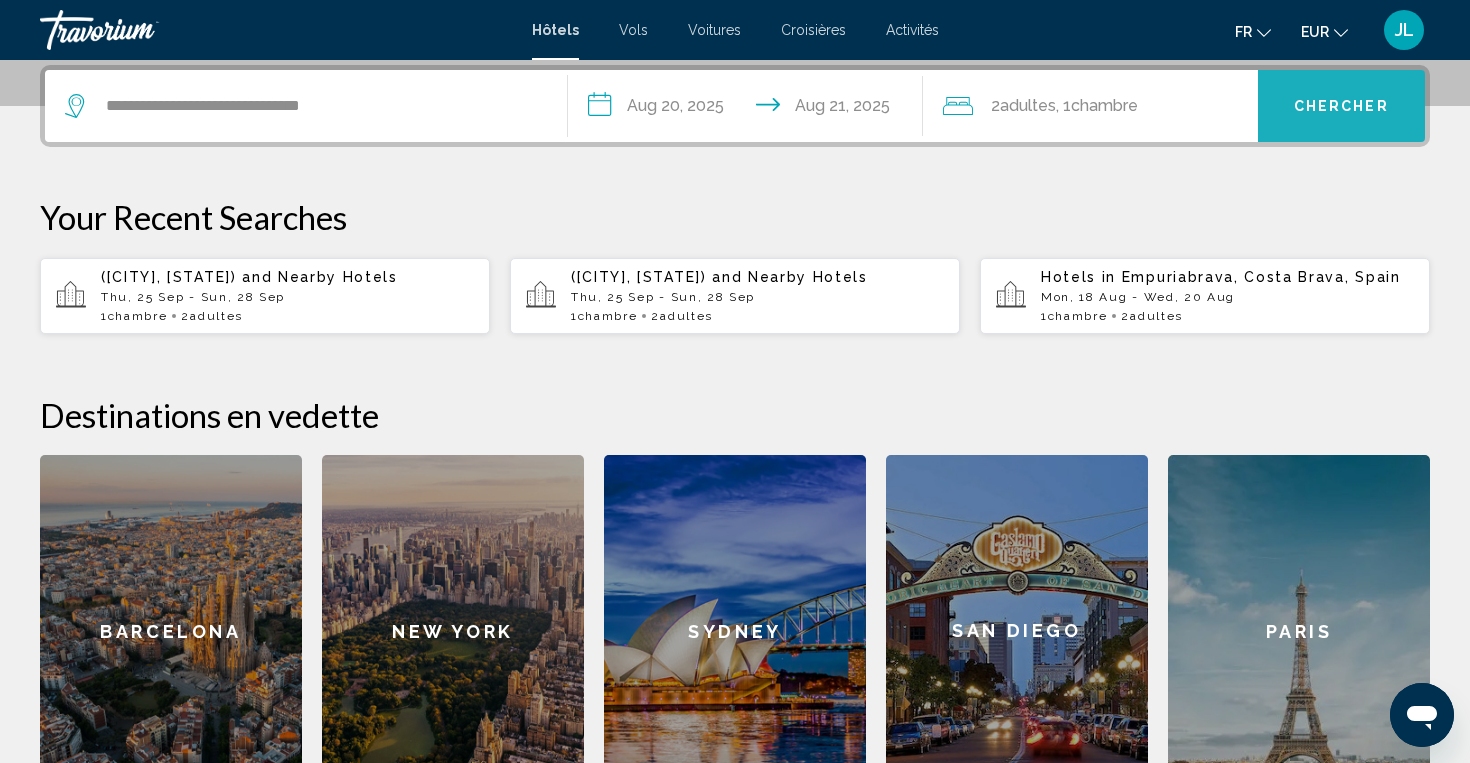click on "Chercher" at bounding box center (1341, 107) 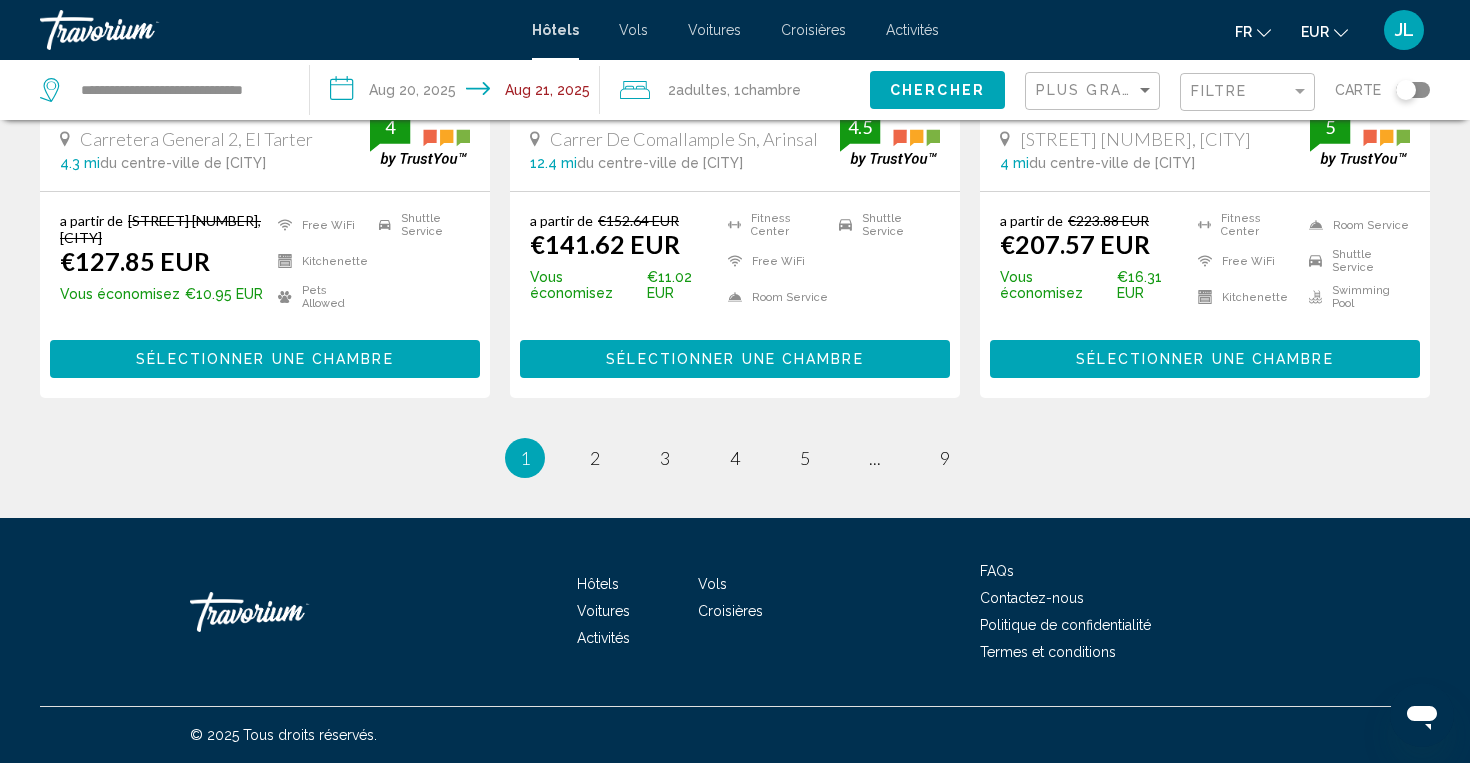 scroll, scrollTop: 2754, scrollLeft: 0, axis: vertical 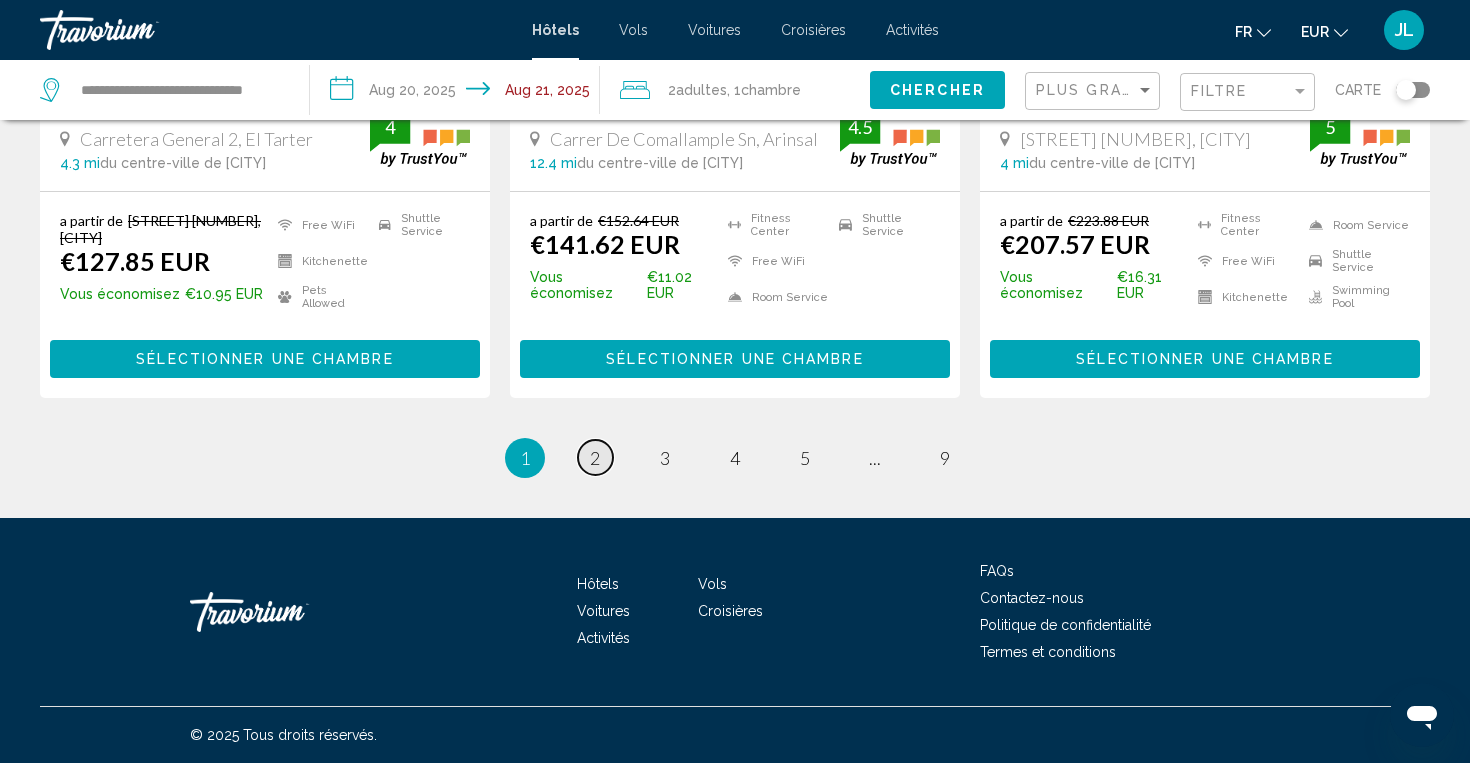 click on "2" at bounding box center [595, 458] 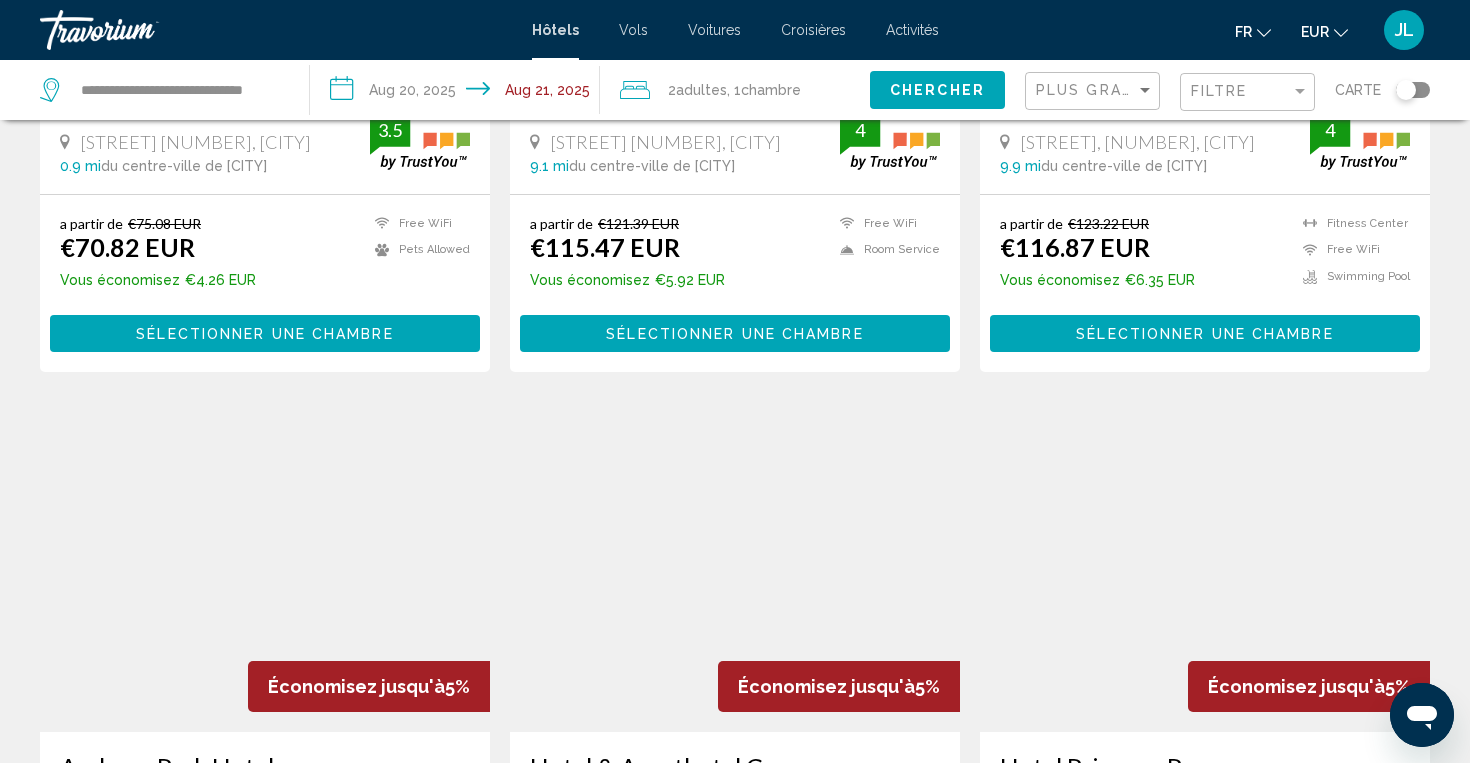 scroll, scrollTop: 2391, scrollLeft: 0, axis: vertical 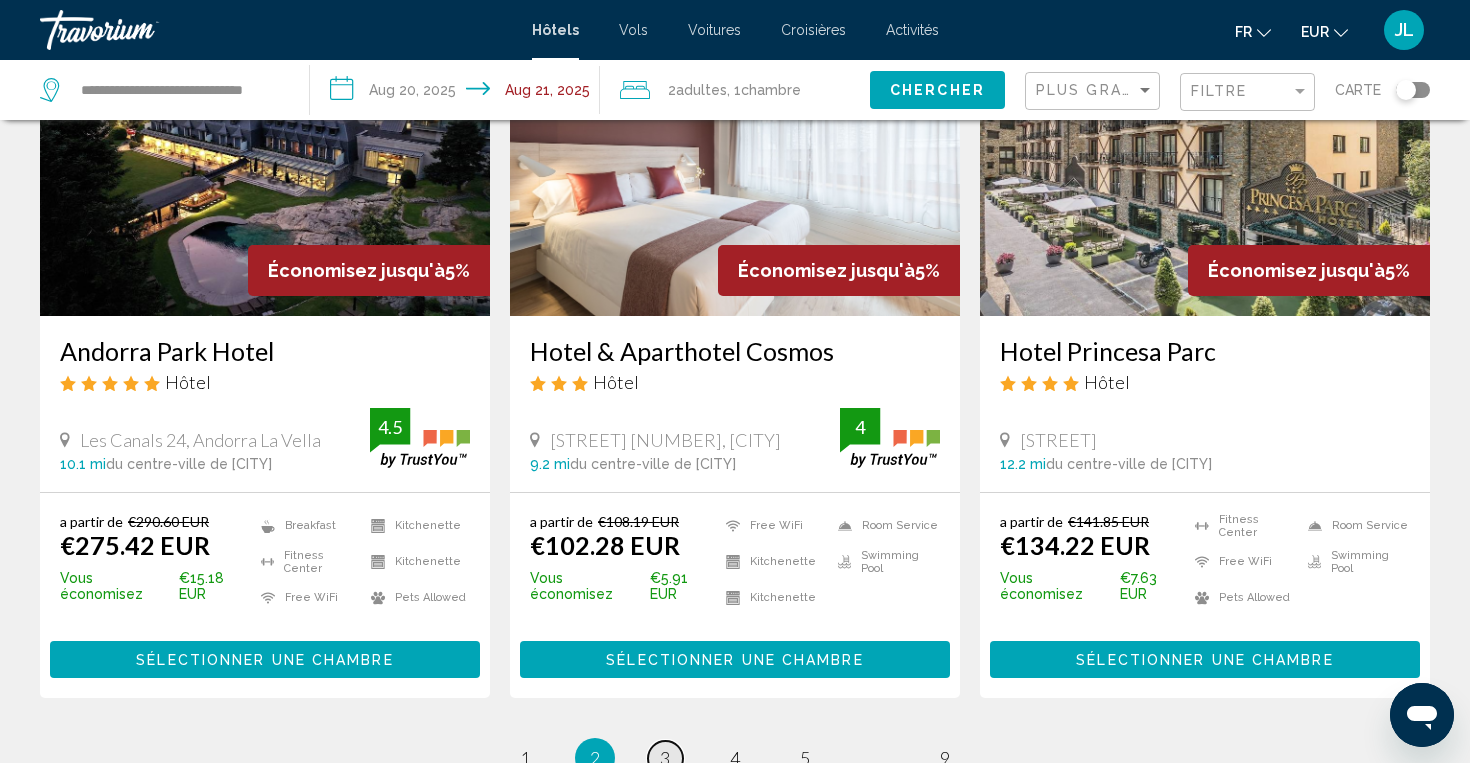 click on "page  3" at bounding box center (665, 758) 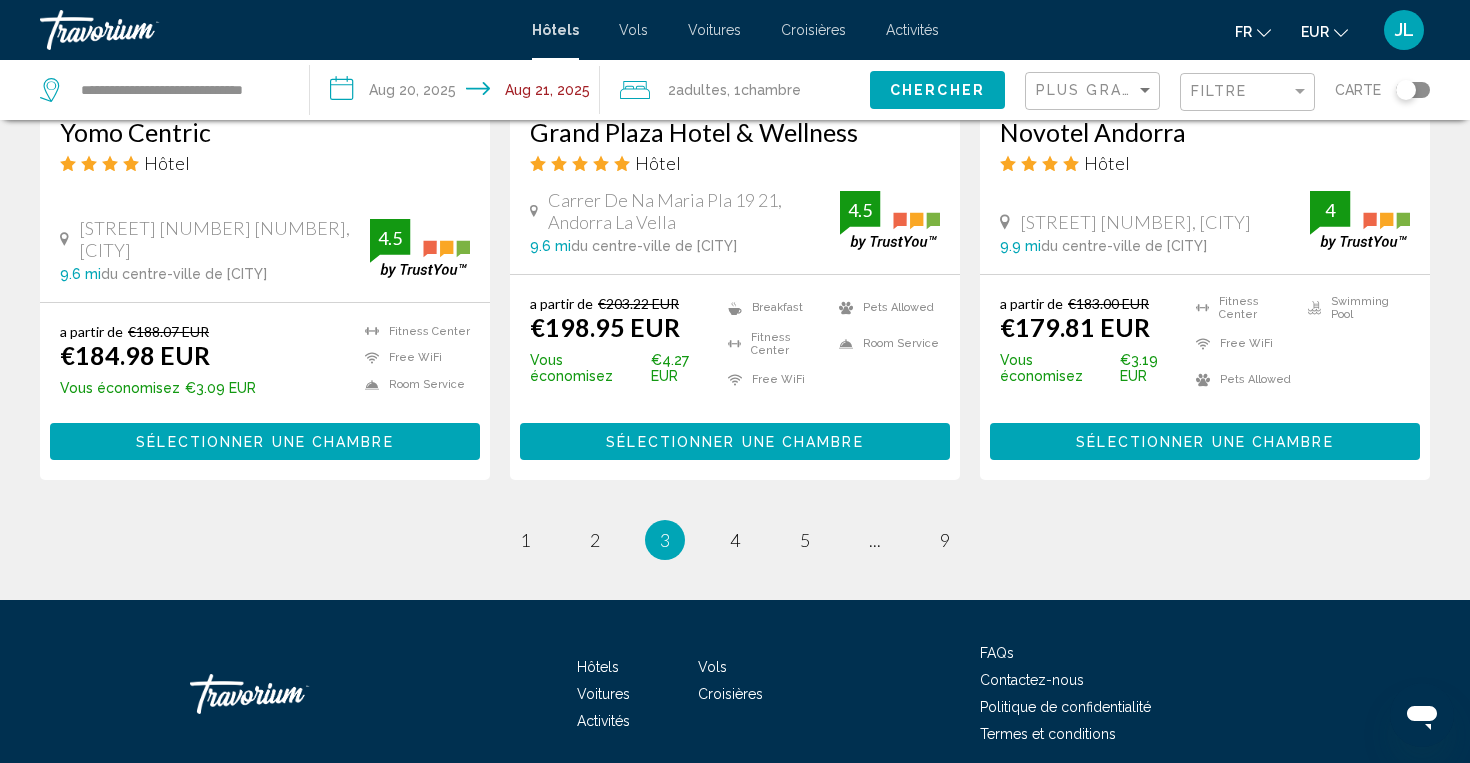 scroll, scrollTop: 2753, scrollLeft: 0, axis: vertical 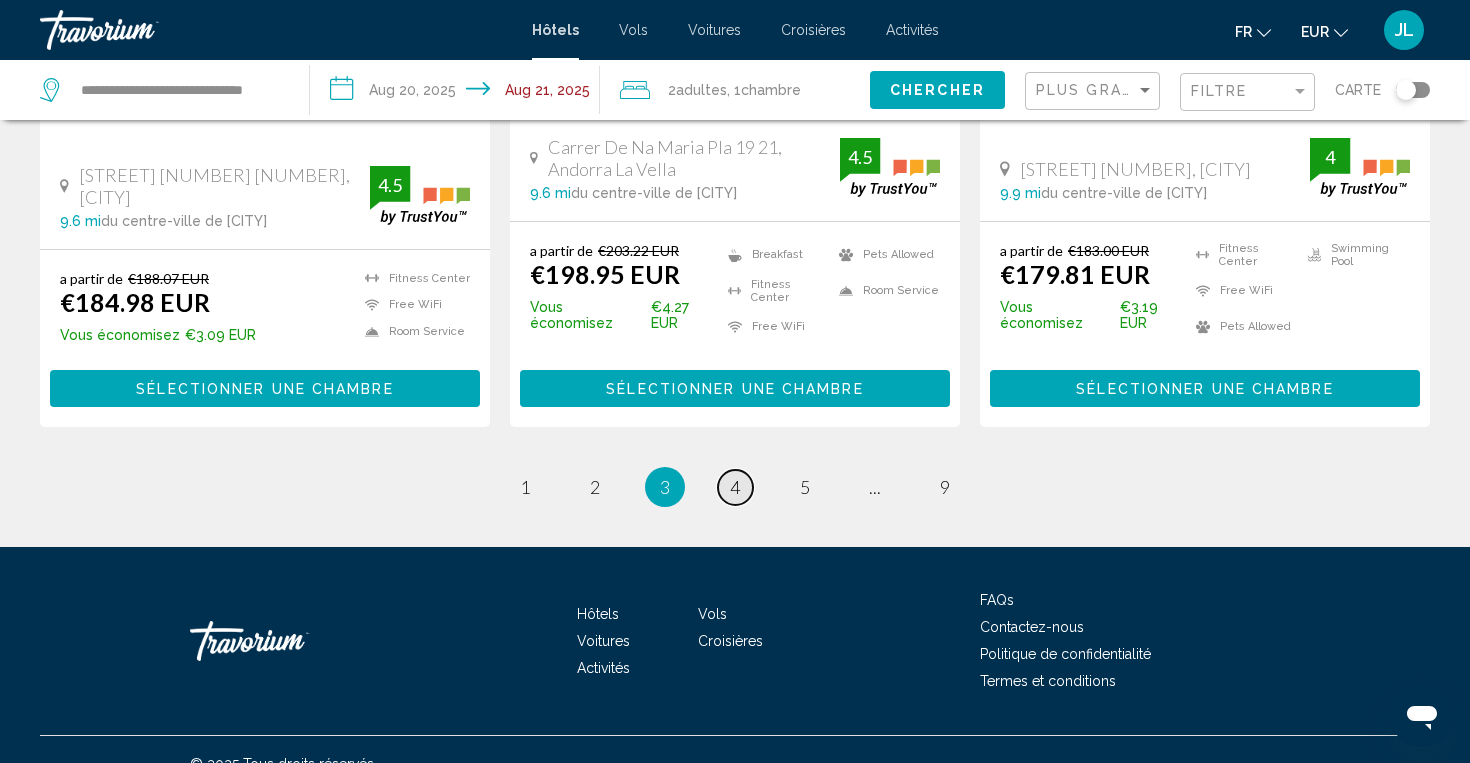 click on "4" at bounding box center [735, 487] 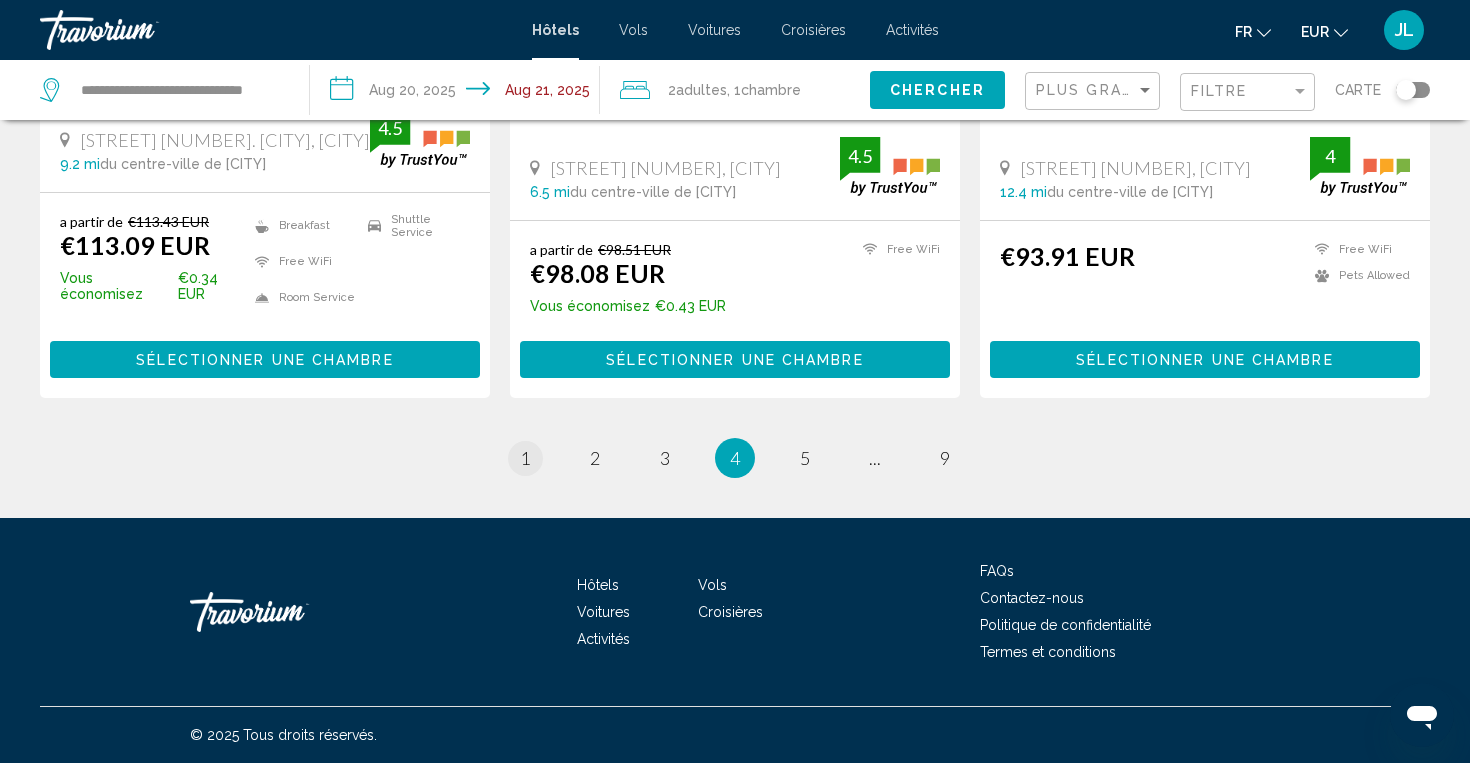 scroll, scrollTop: 2698, scrollLeft: 0, axis: vertical 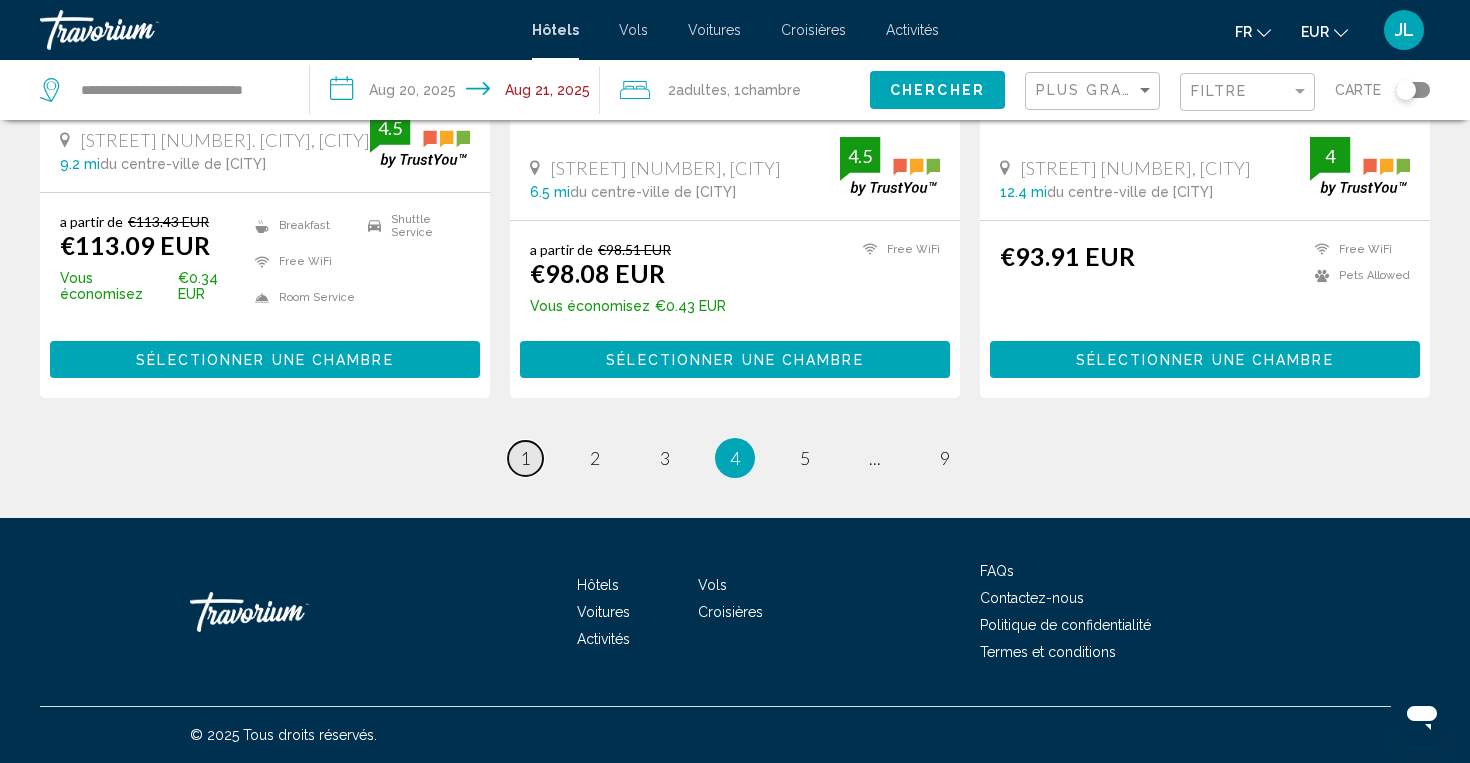 click on "page  1" at bounding box center (525, 458) 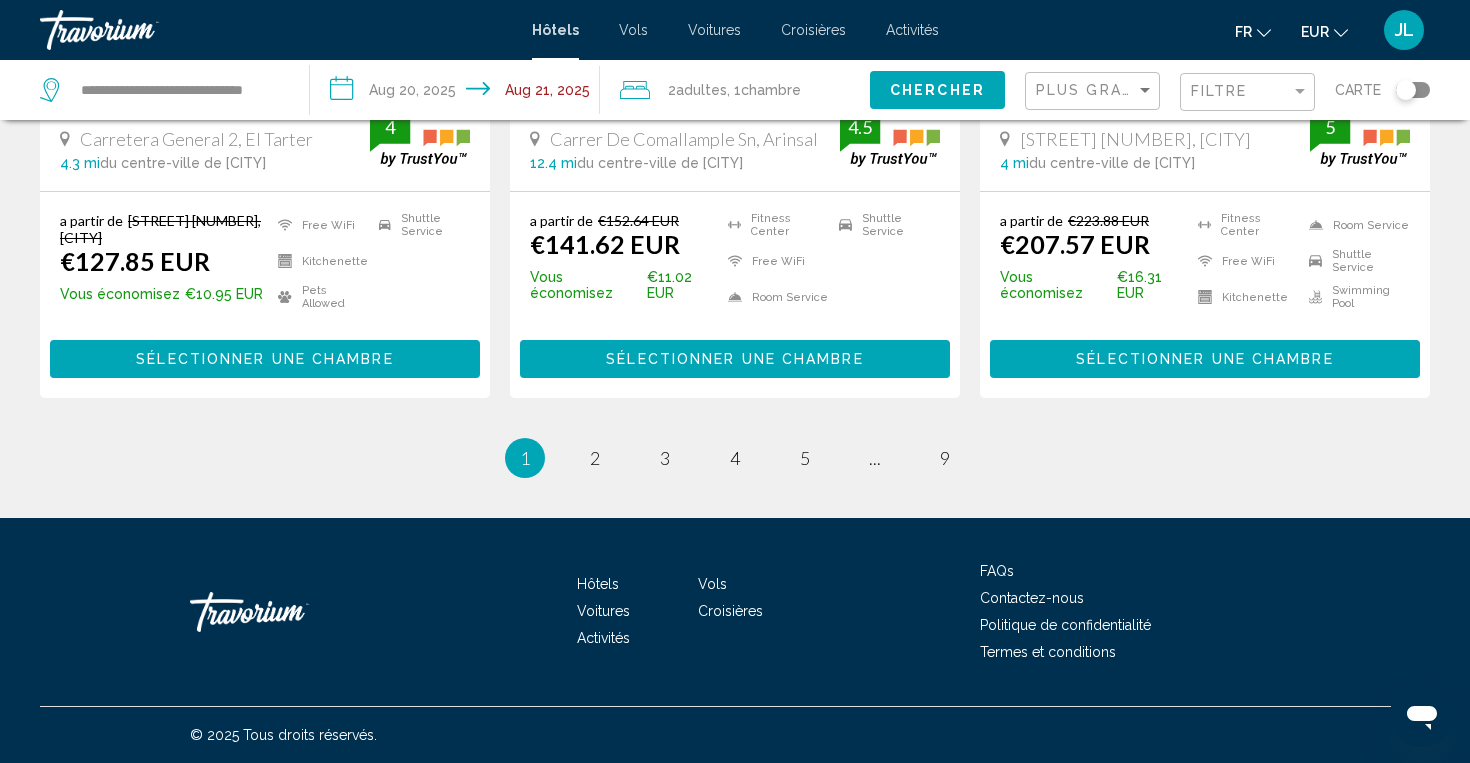 scroll, scrollTop: 2754, scrollLeft: 0, axis: vertical 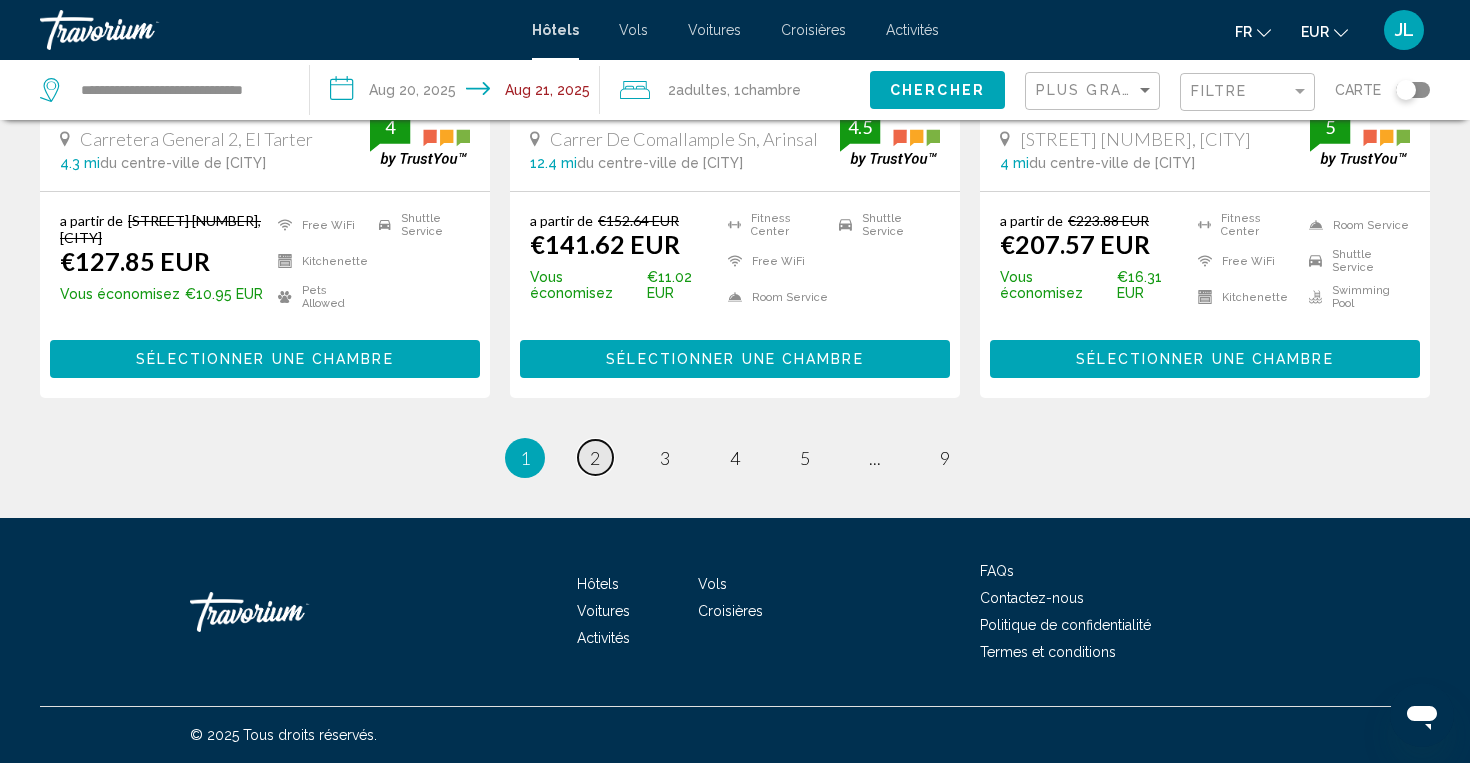 click on "page  2" at bounding box center [595, 457] 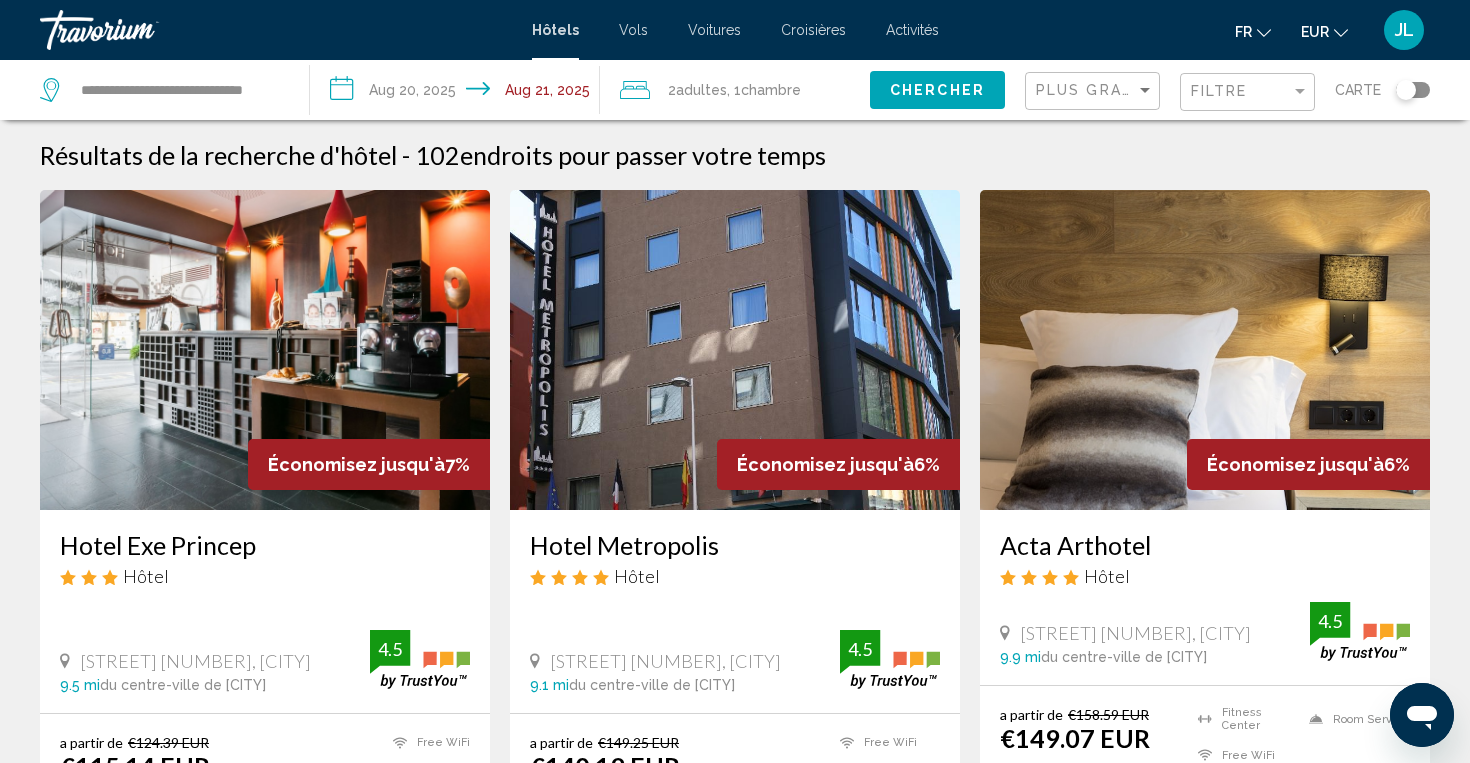 scroll, scrollTop: 0, scrollLeft: 0, axis: both 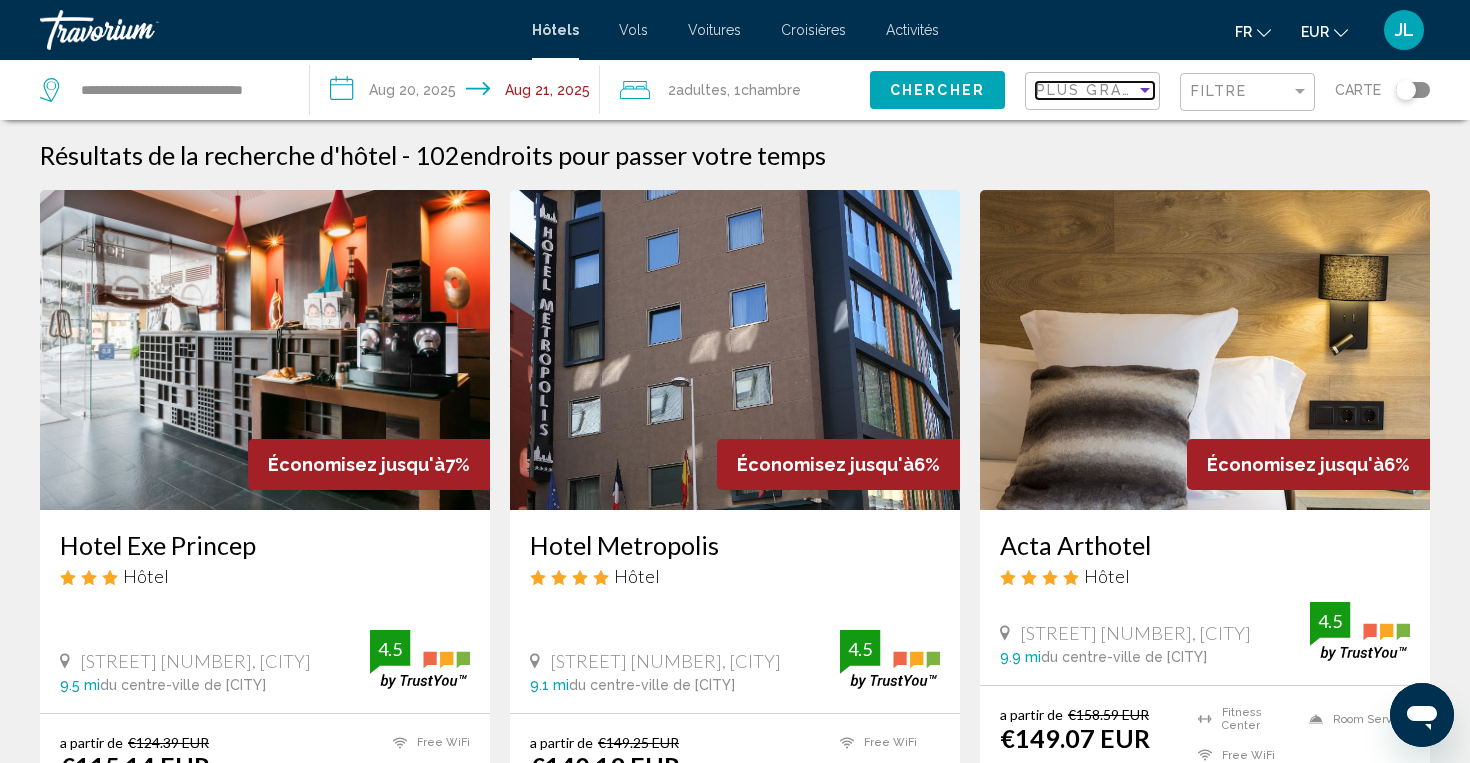 click at bounding box center [1145, 90] 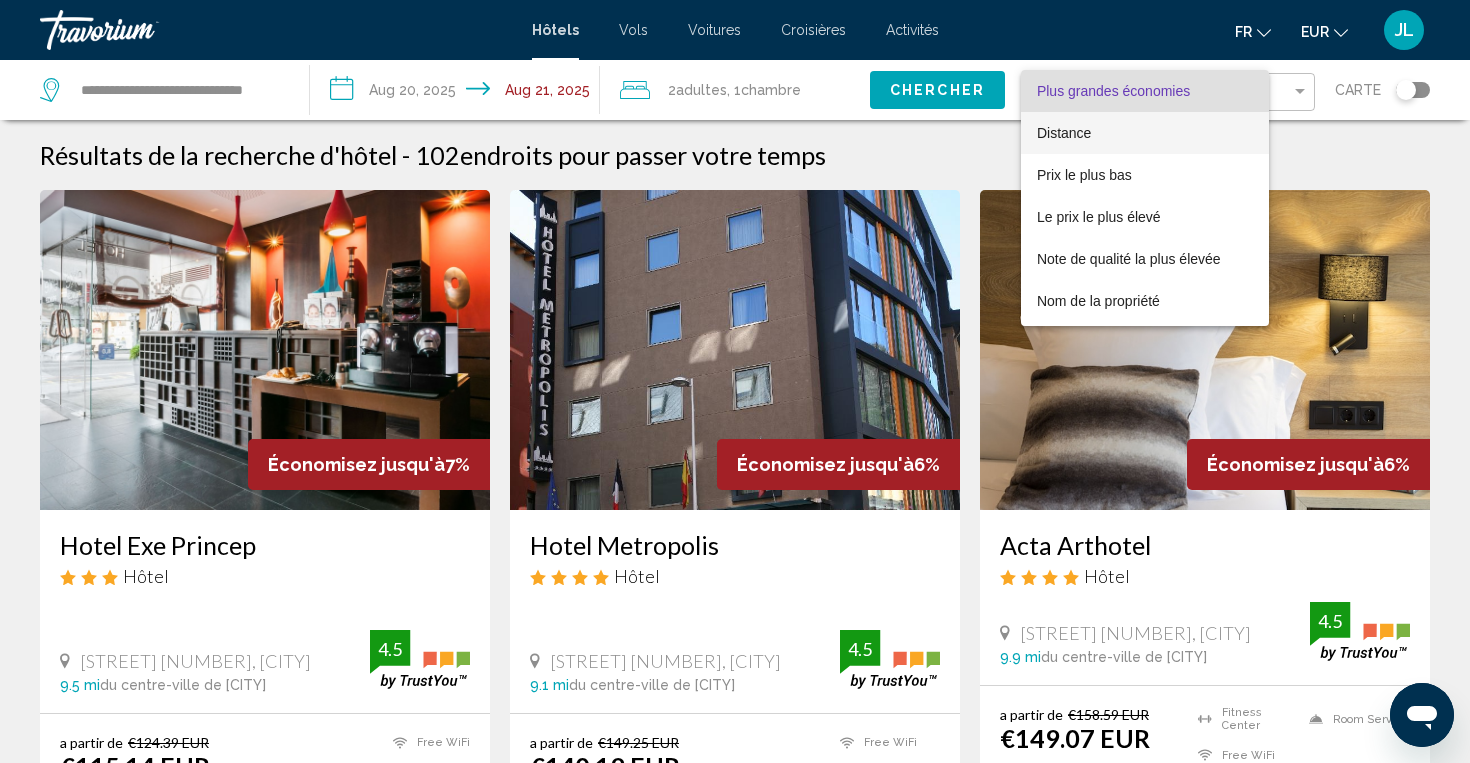 click on "Distance" at bounding box center (1145, 133) 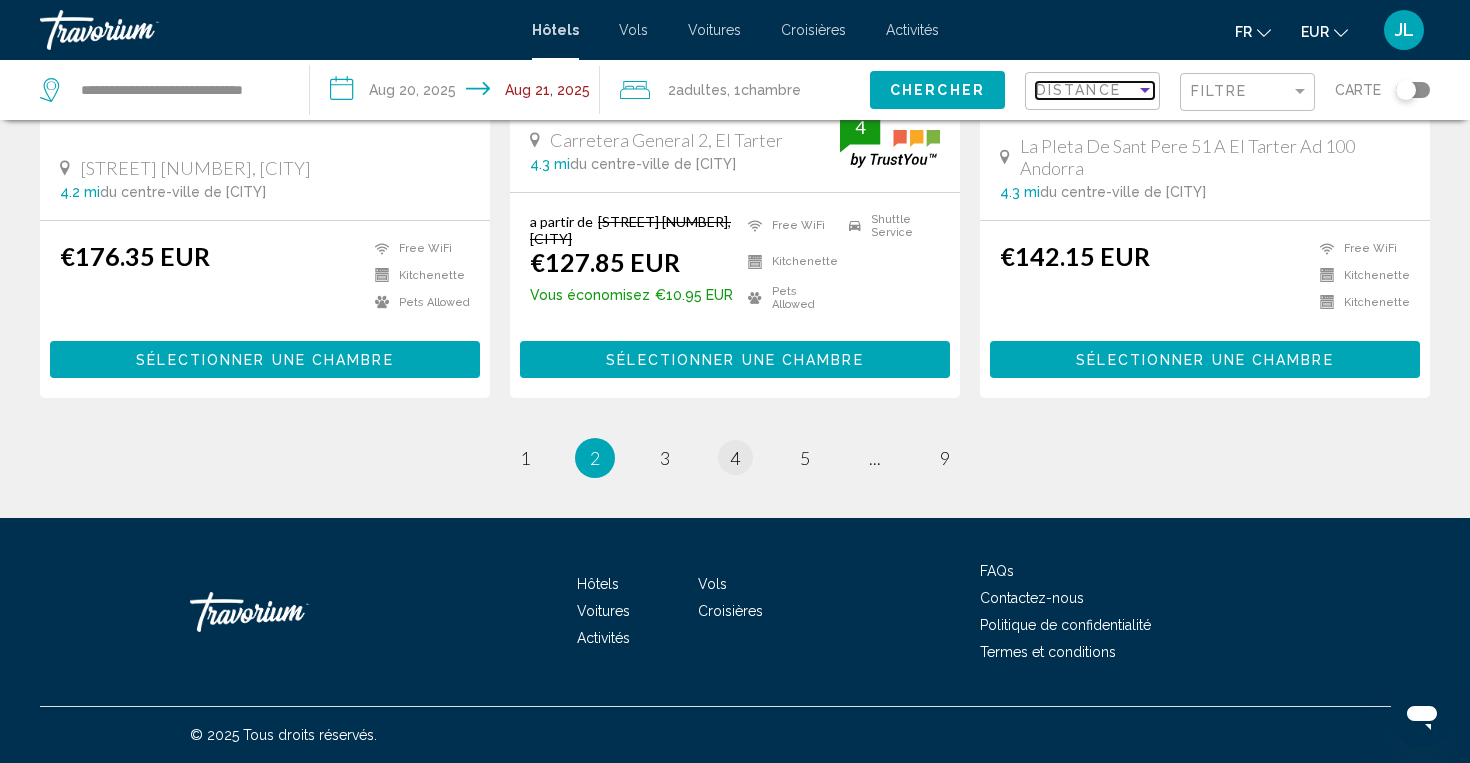scroll, scrollTop: 2726, scrollLeft: 0, axis: vertical 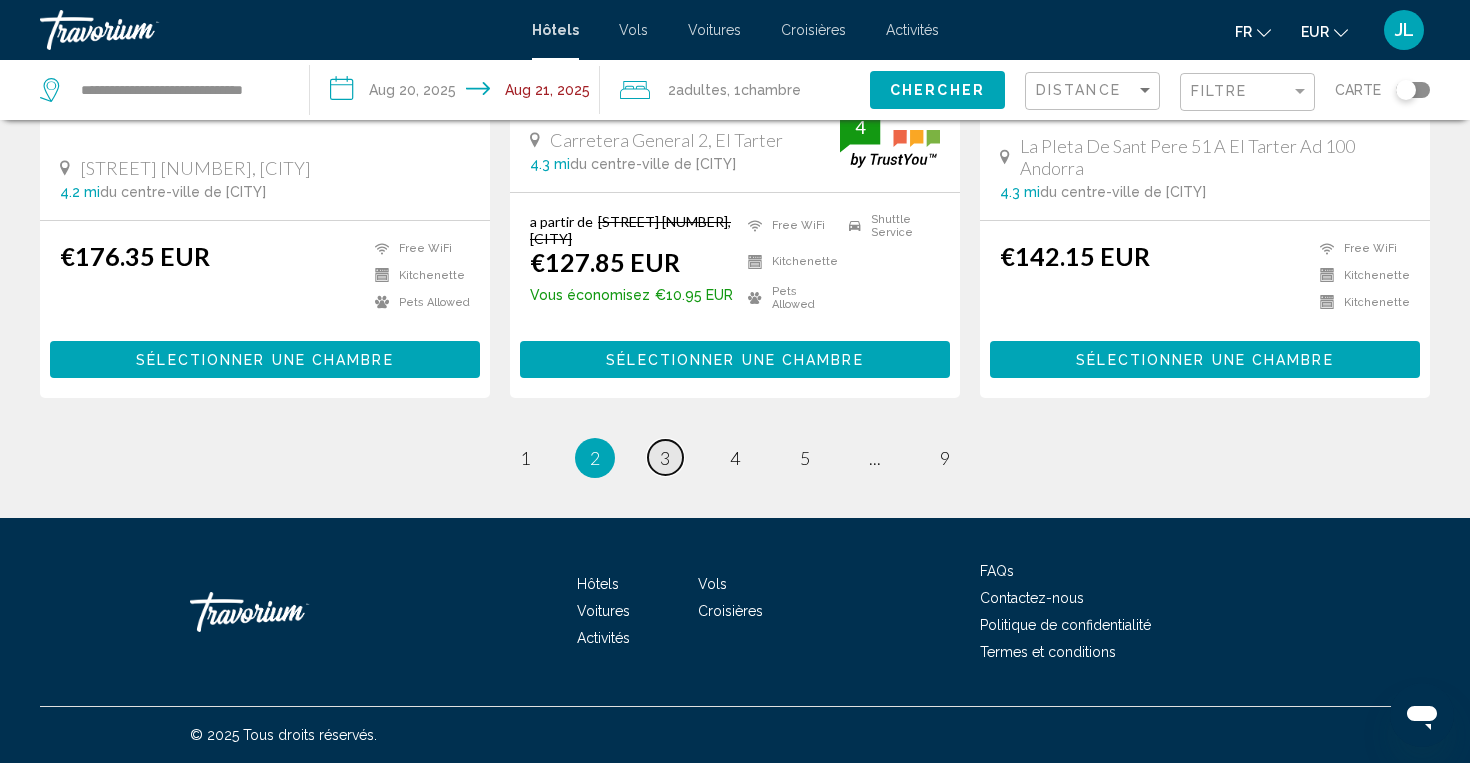 click on "3" at bounding box center (665, 458) 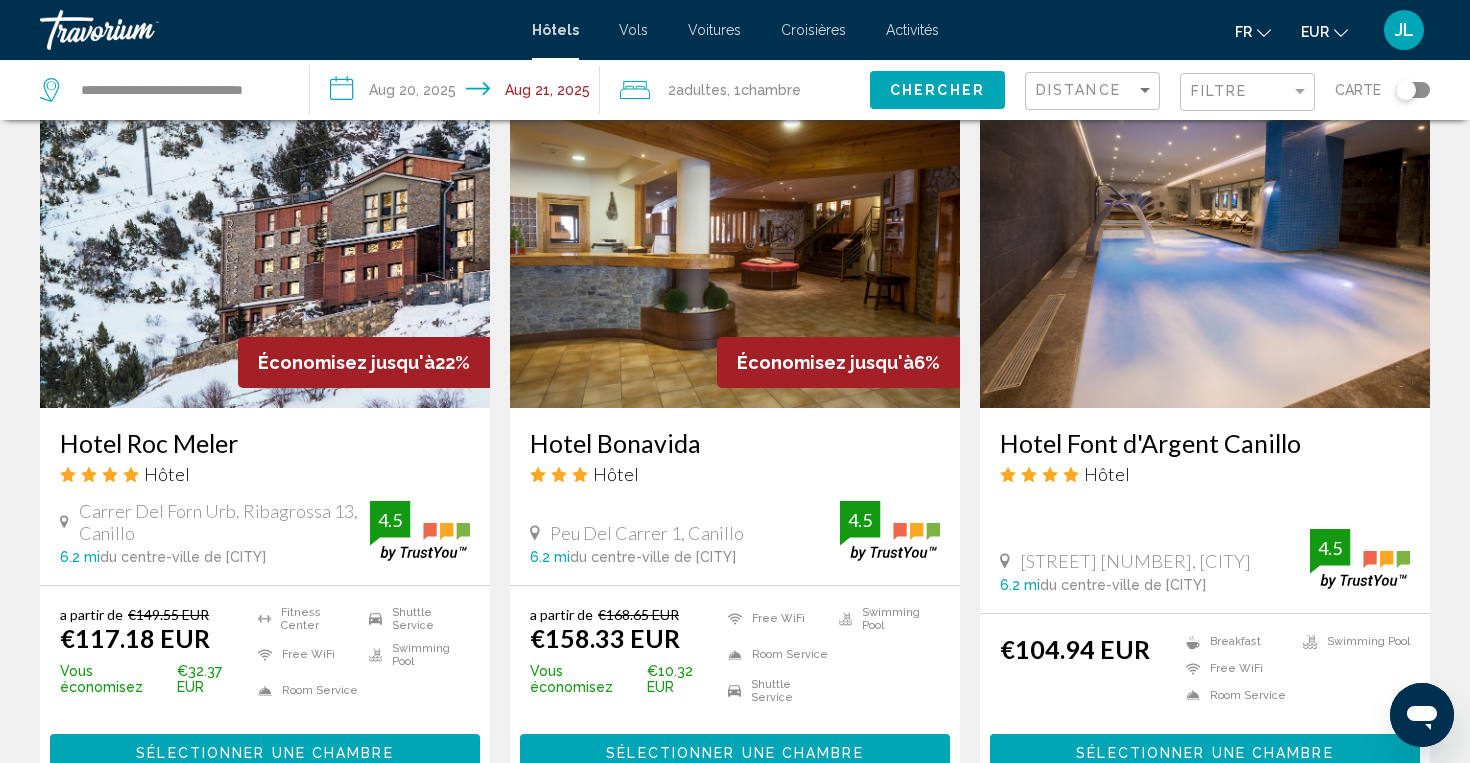 scroll, scrollTop: 1658, scrollLeft: 1, axis: both 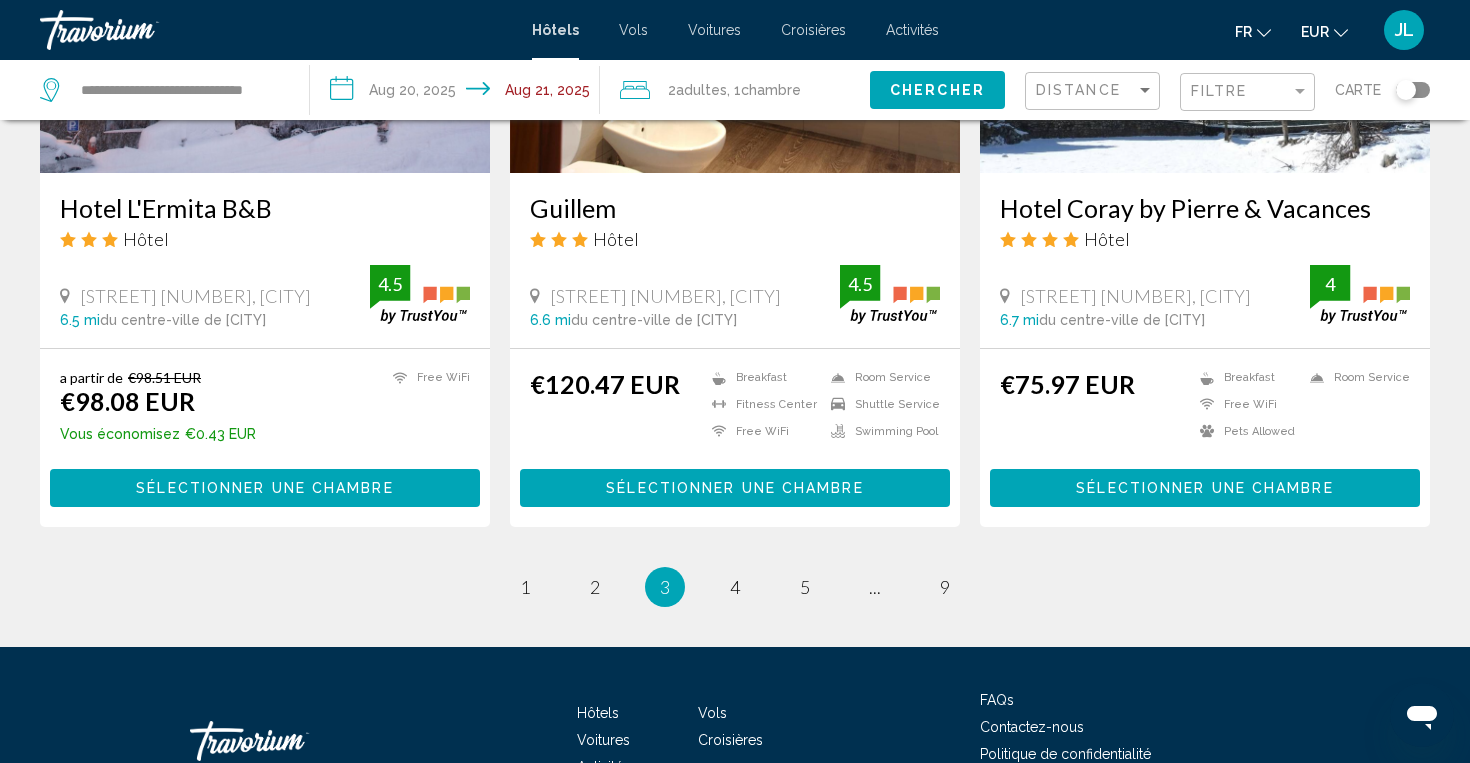 click on "3 / 9  page  1 page  2 You're on page  3 page  4 page  5 page  ... page  9" at bounding box center (735, 587) 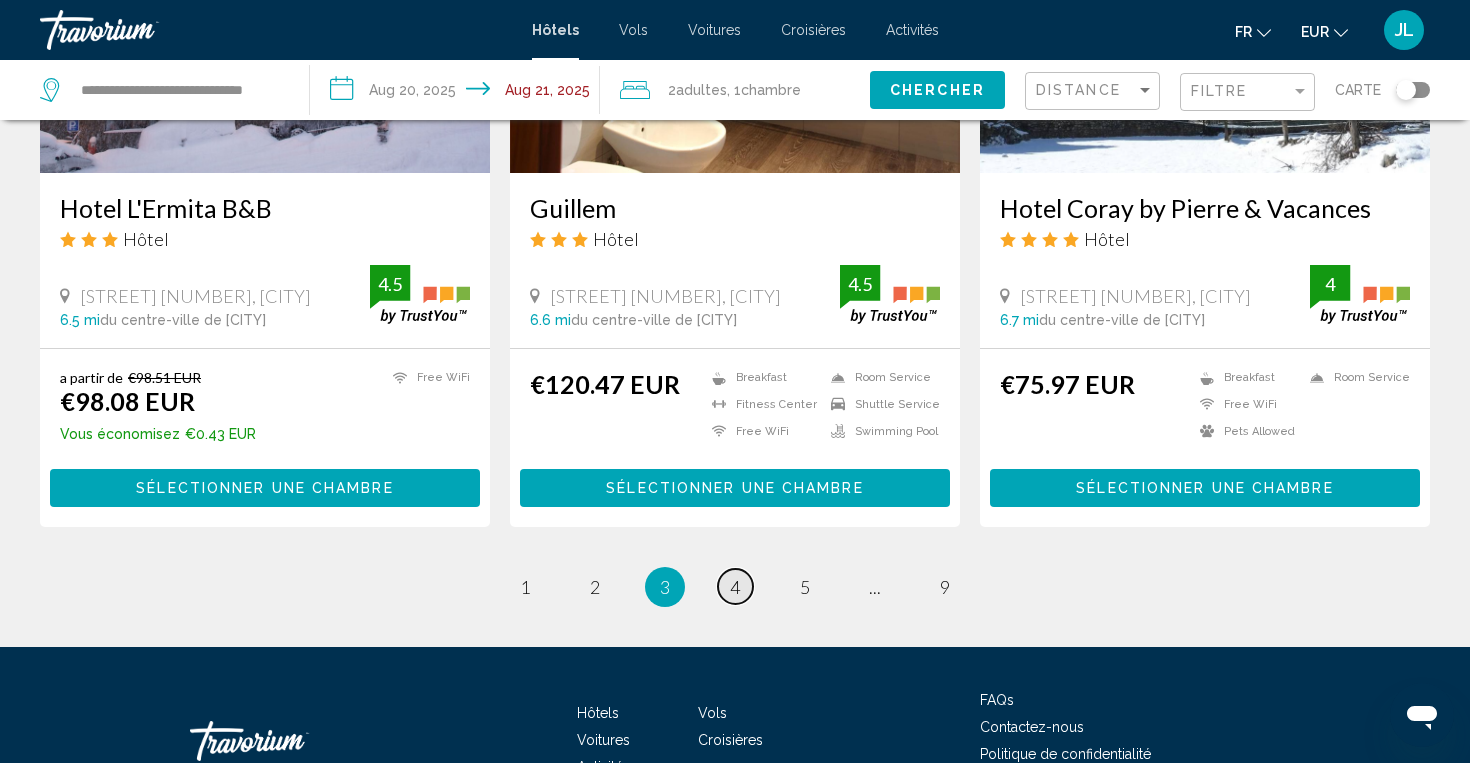 click on "page  4" at bounding box center [735, 586] 